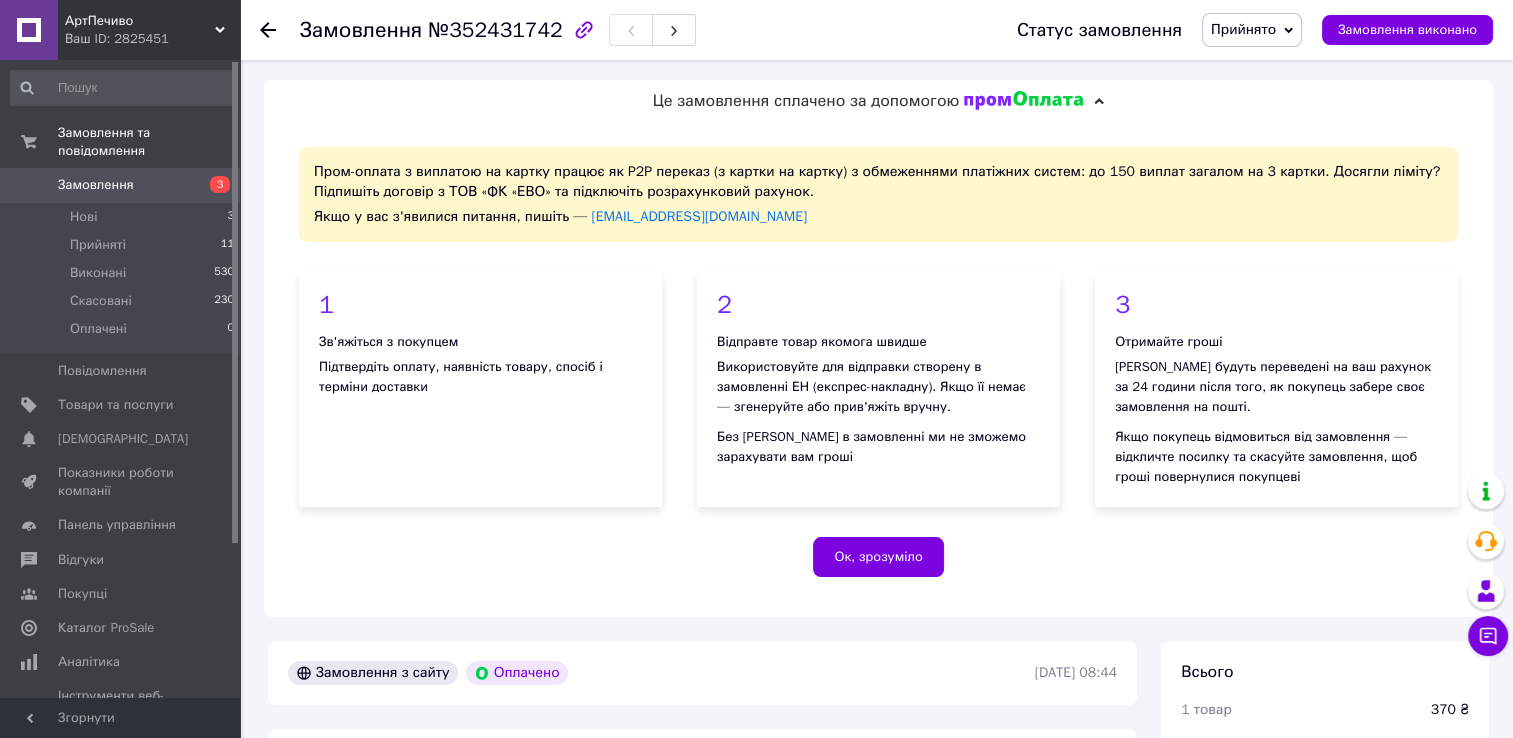 scroll, scrollTop: 900, scrollLeft: 0, axis: vertical 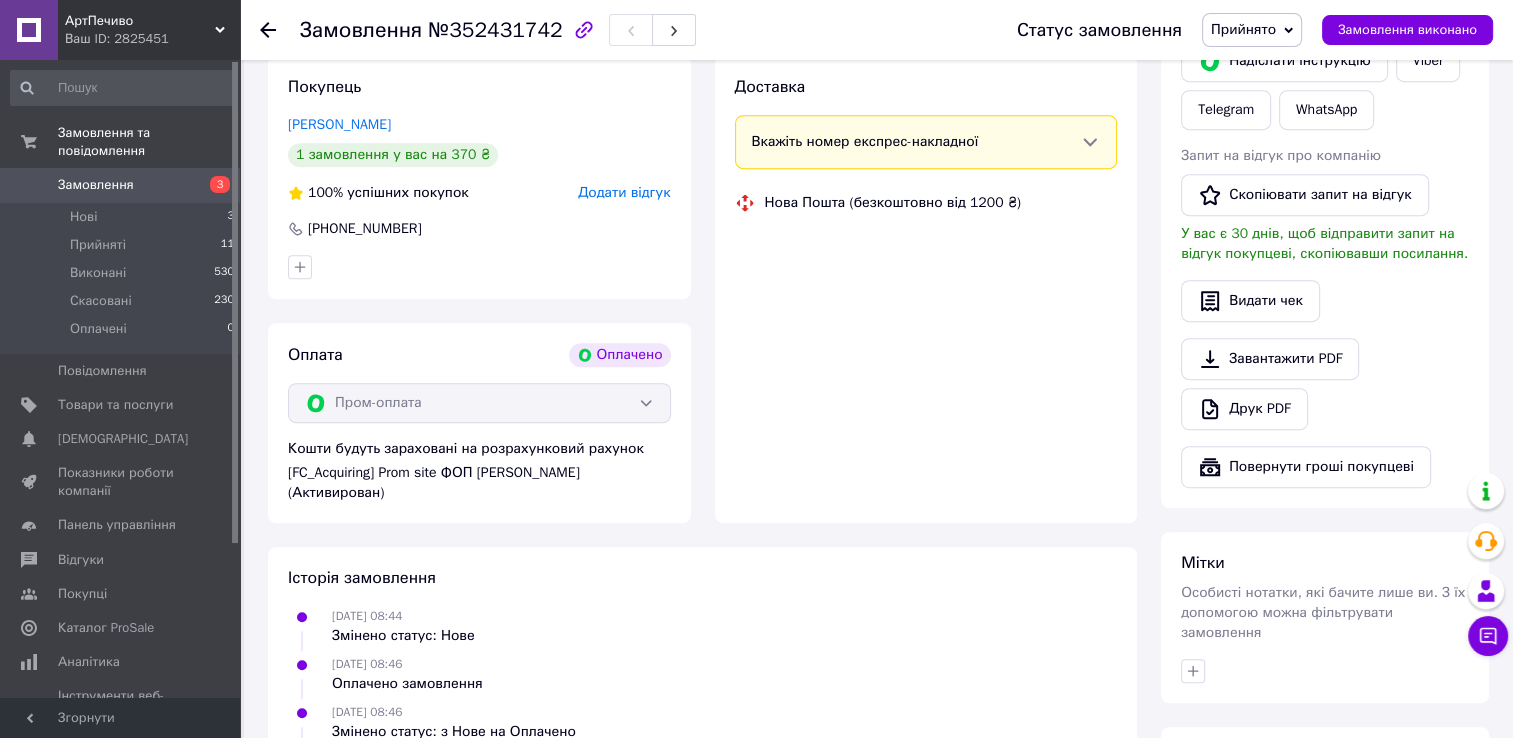 click on "Замовлення" at bounding box center [121, 185] 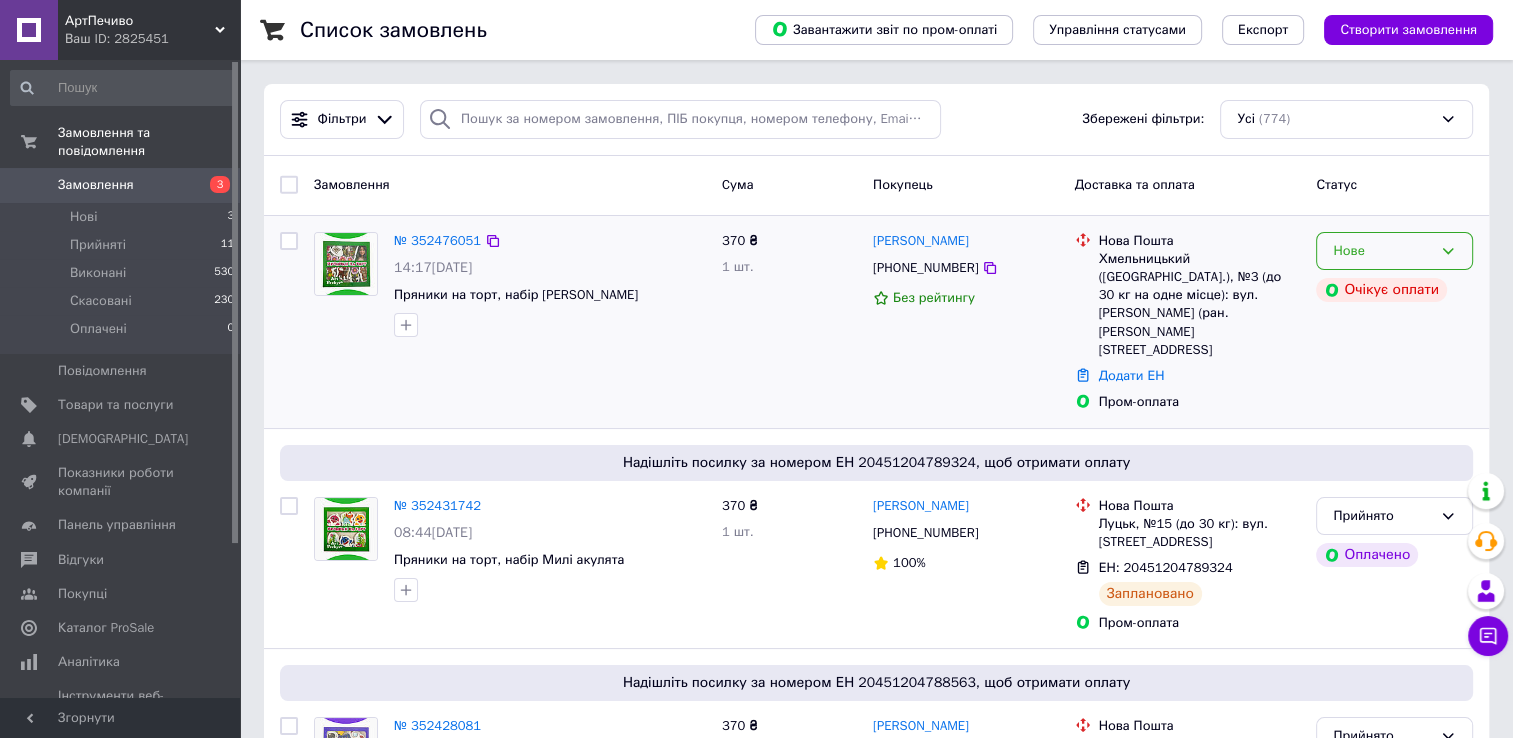 click 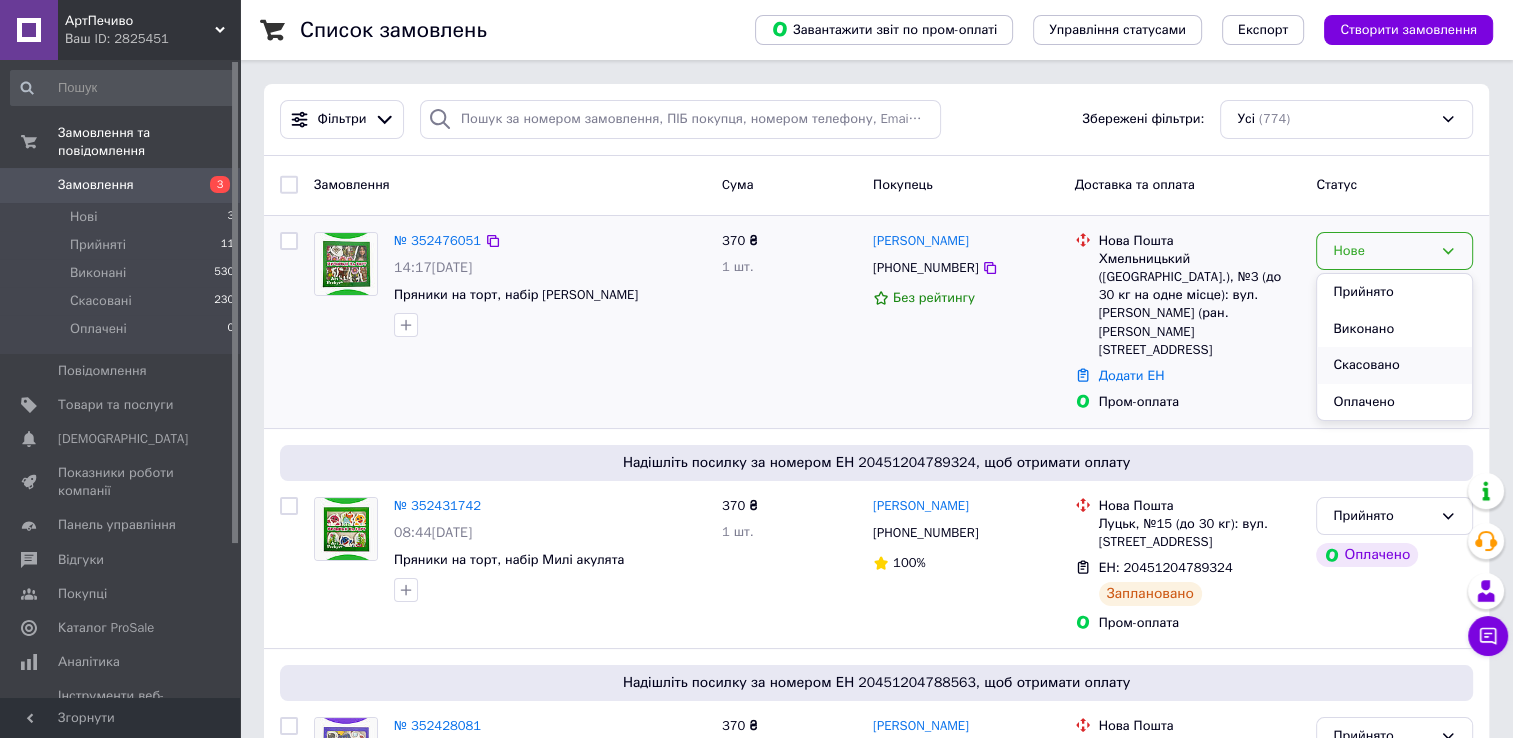 click on "Скасовано" at bounding box center (1394, 365) 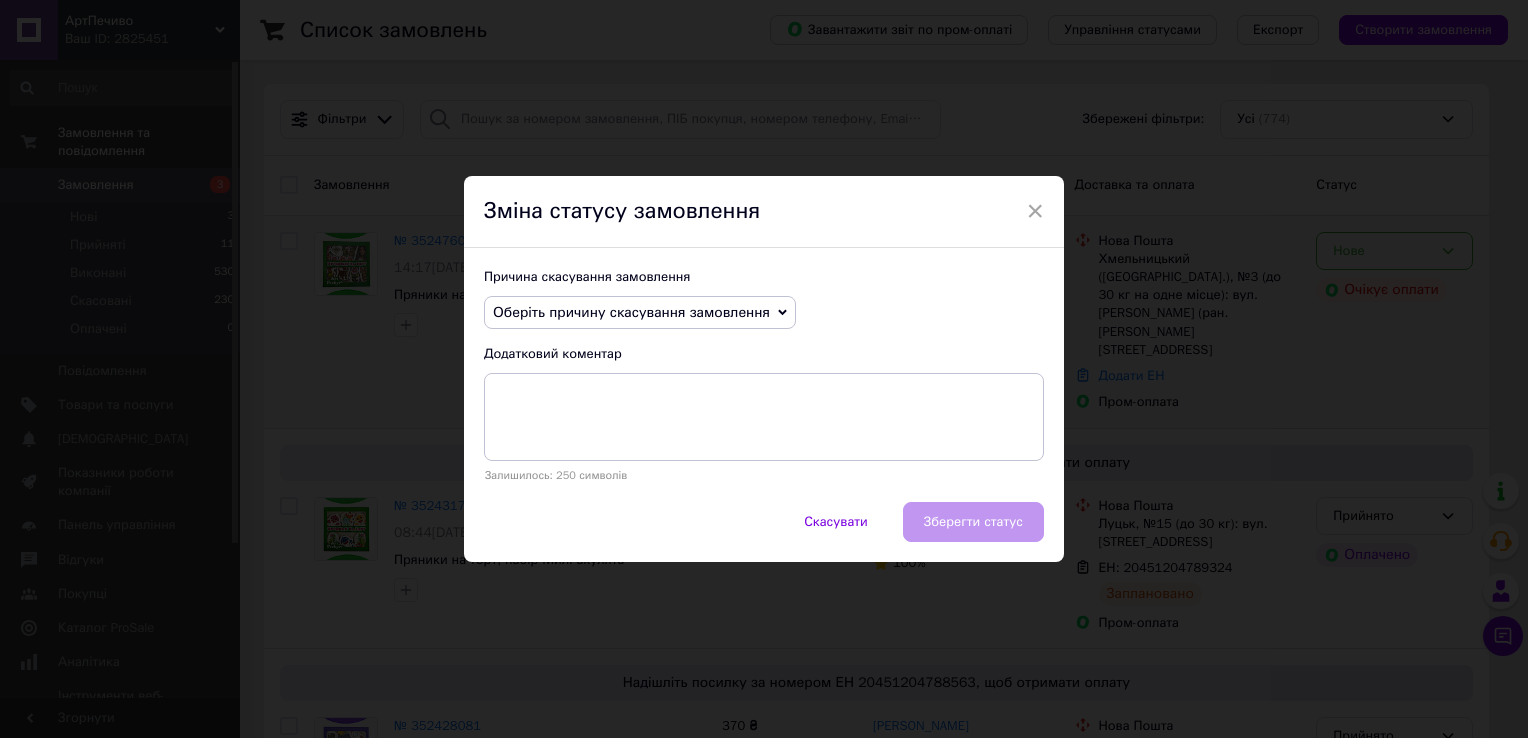 click on "Оберіть причину скасування замовлення" at bounding box center (631, 312) 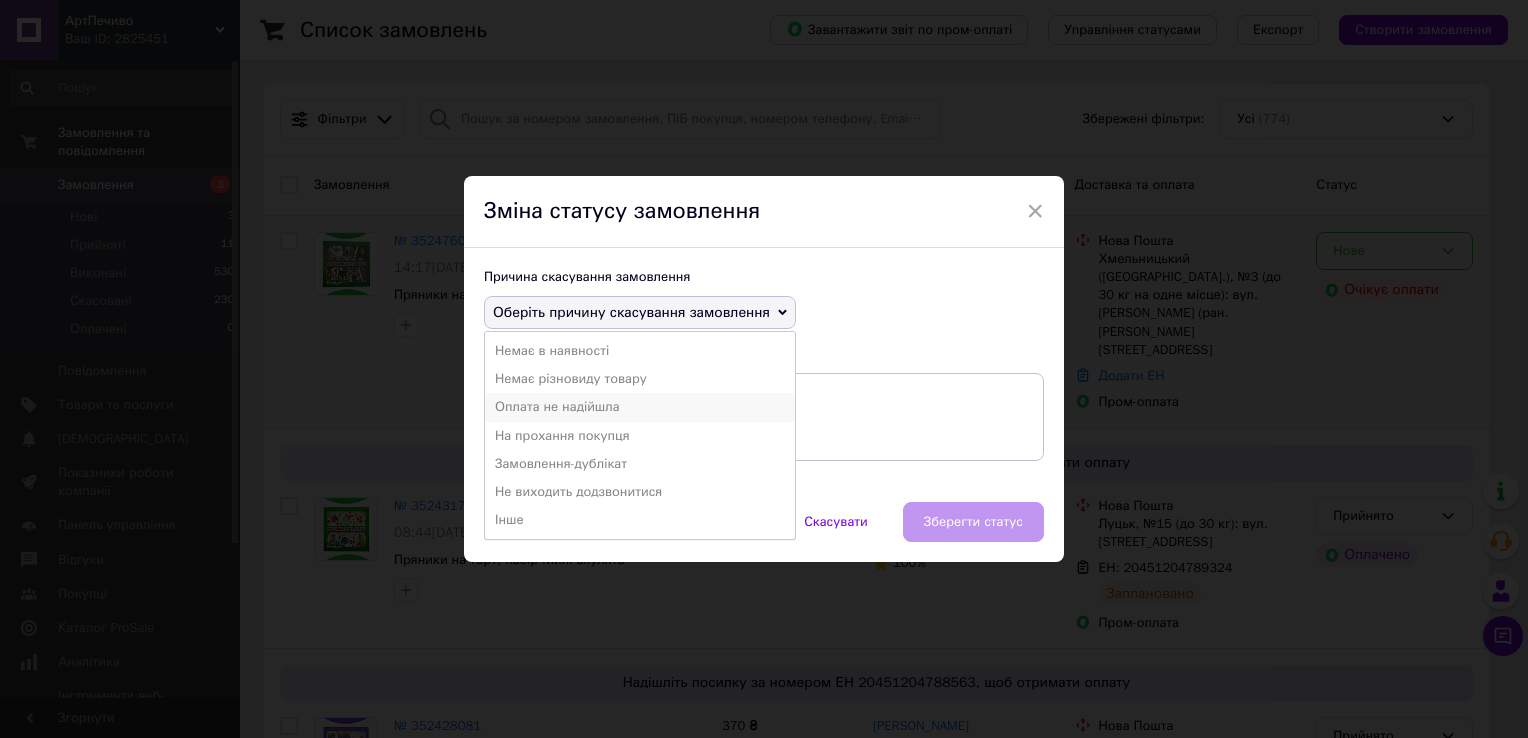 click on "Оплата не надійшла" at bounding box center [640, 407] 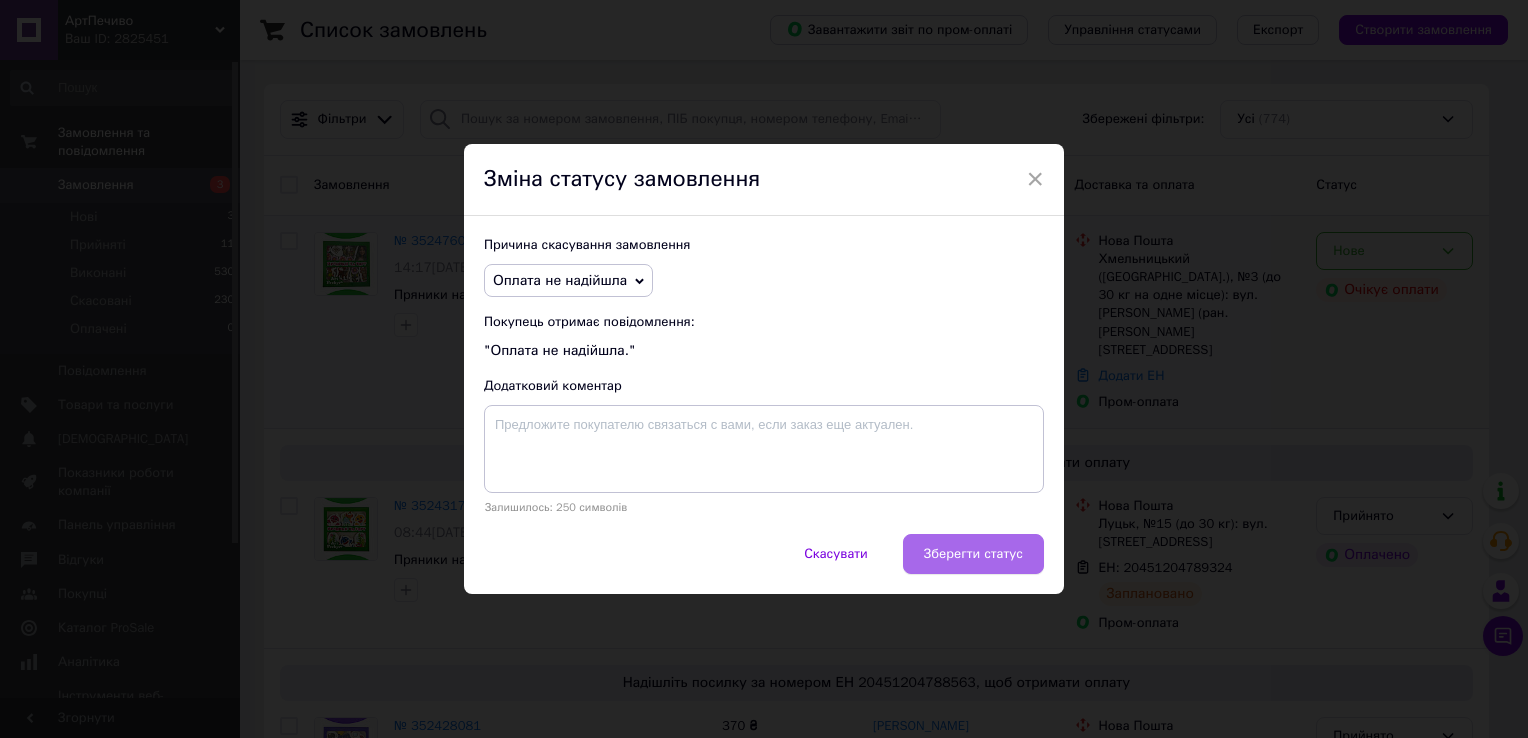 click on "Зберегти статус" at bounding box center [973, 554] 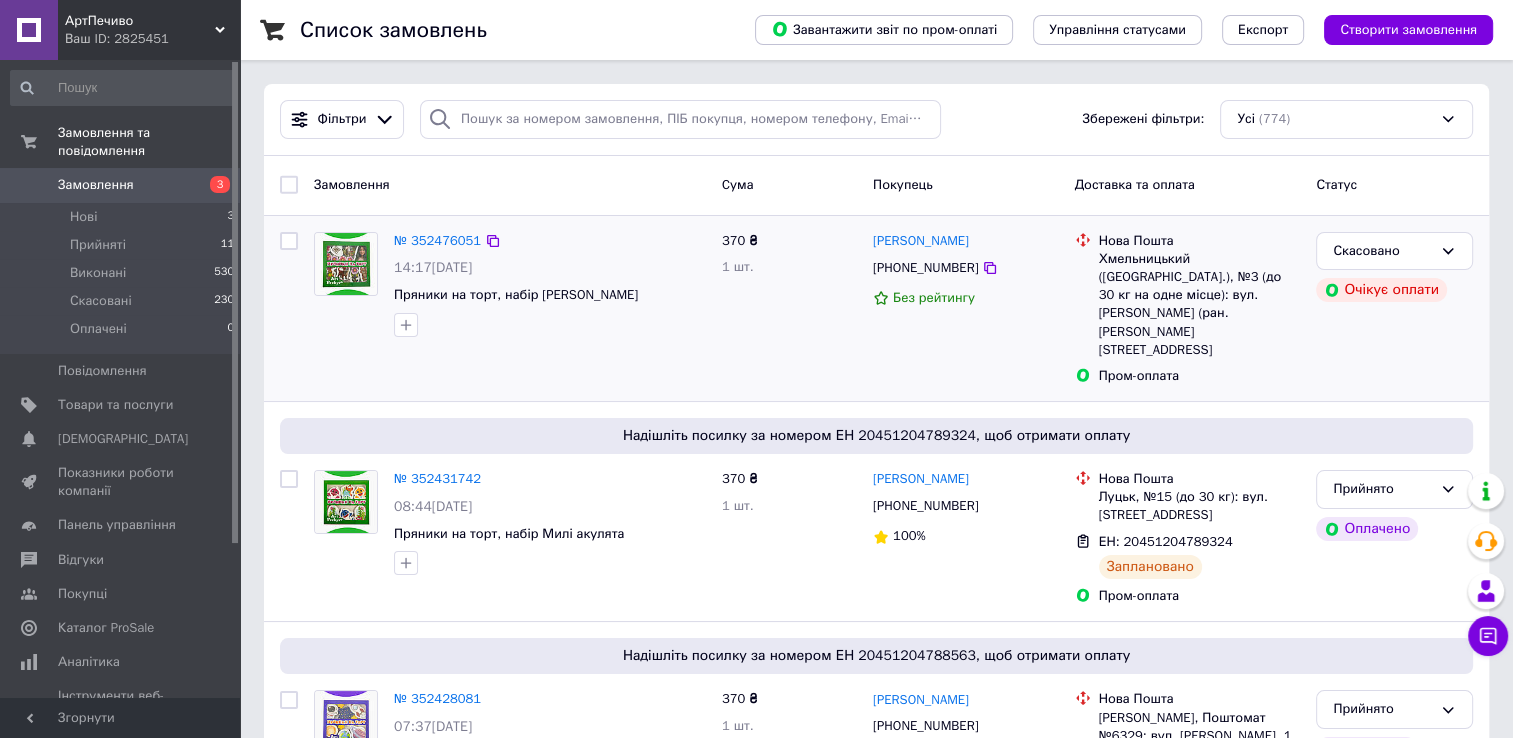 drag, startPoint x: 966, startPoint y: 241, endPoint x: 867, endPoint y: 241, distance: 99 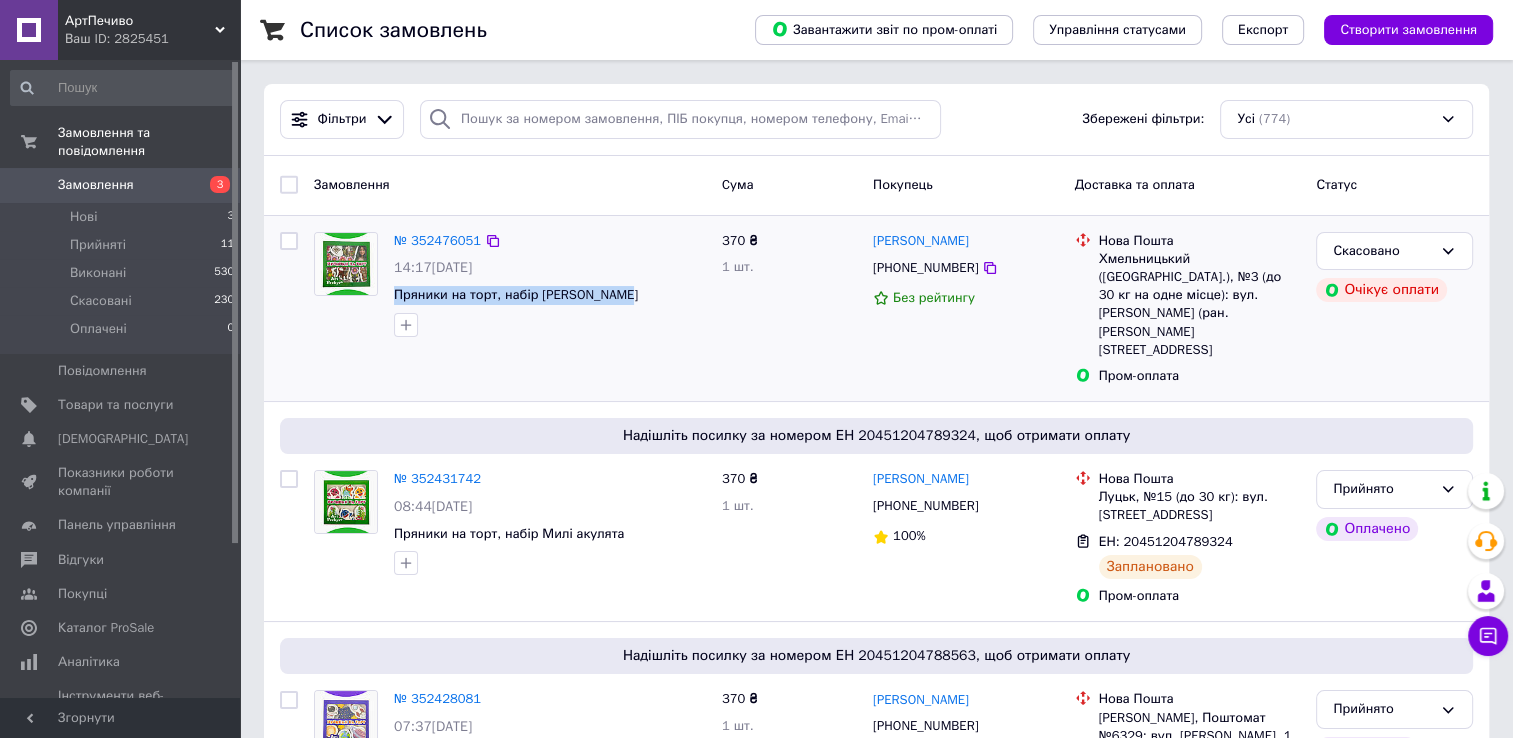 drag, startPoint x: 512, startPoint y: 295, endPoint x: 392, endPoint y: 296, distance: 120.004166 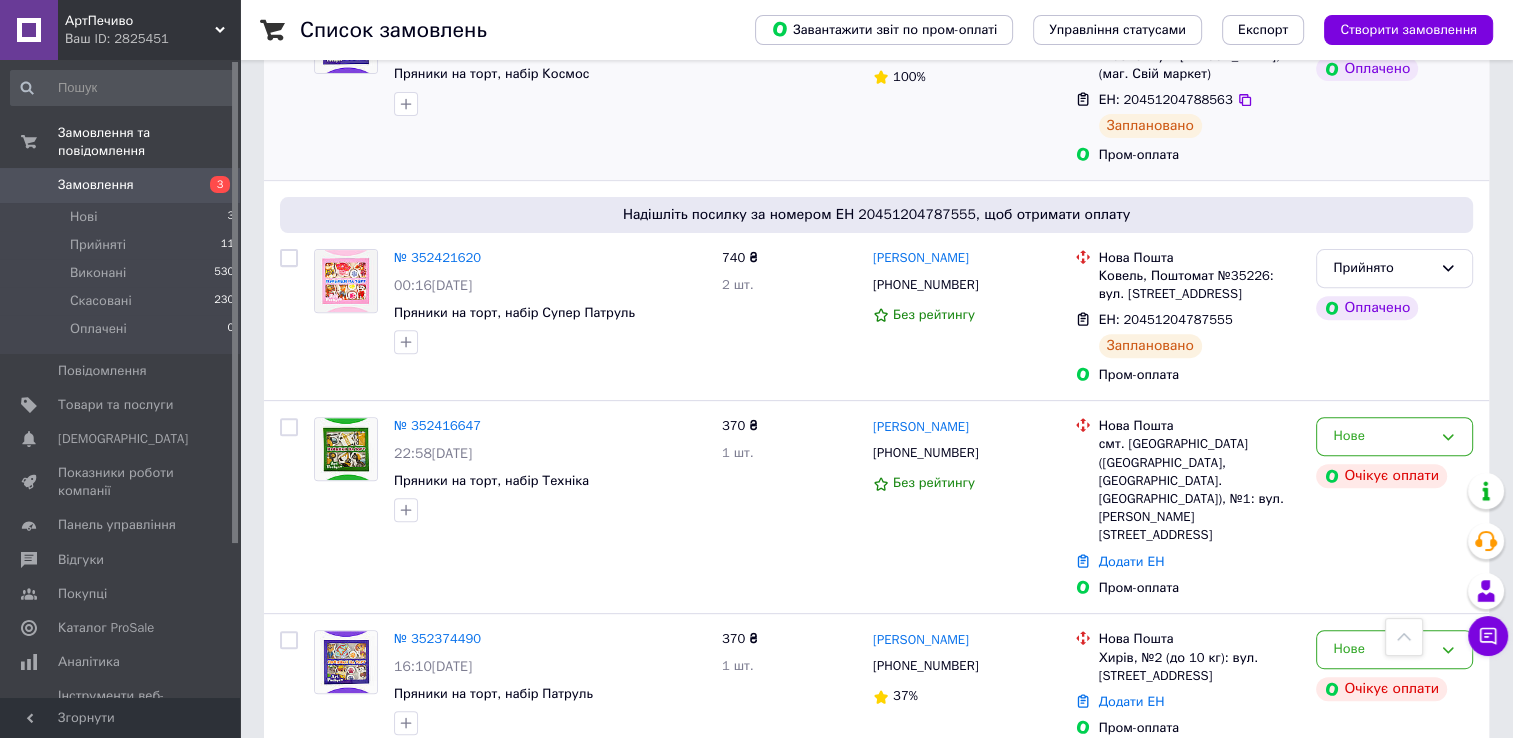 scroll, scrollTop: 700, scrollLeft: 0, axis: vertical 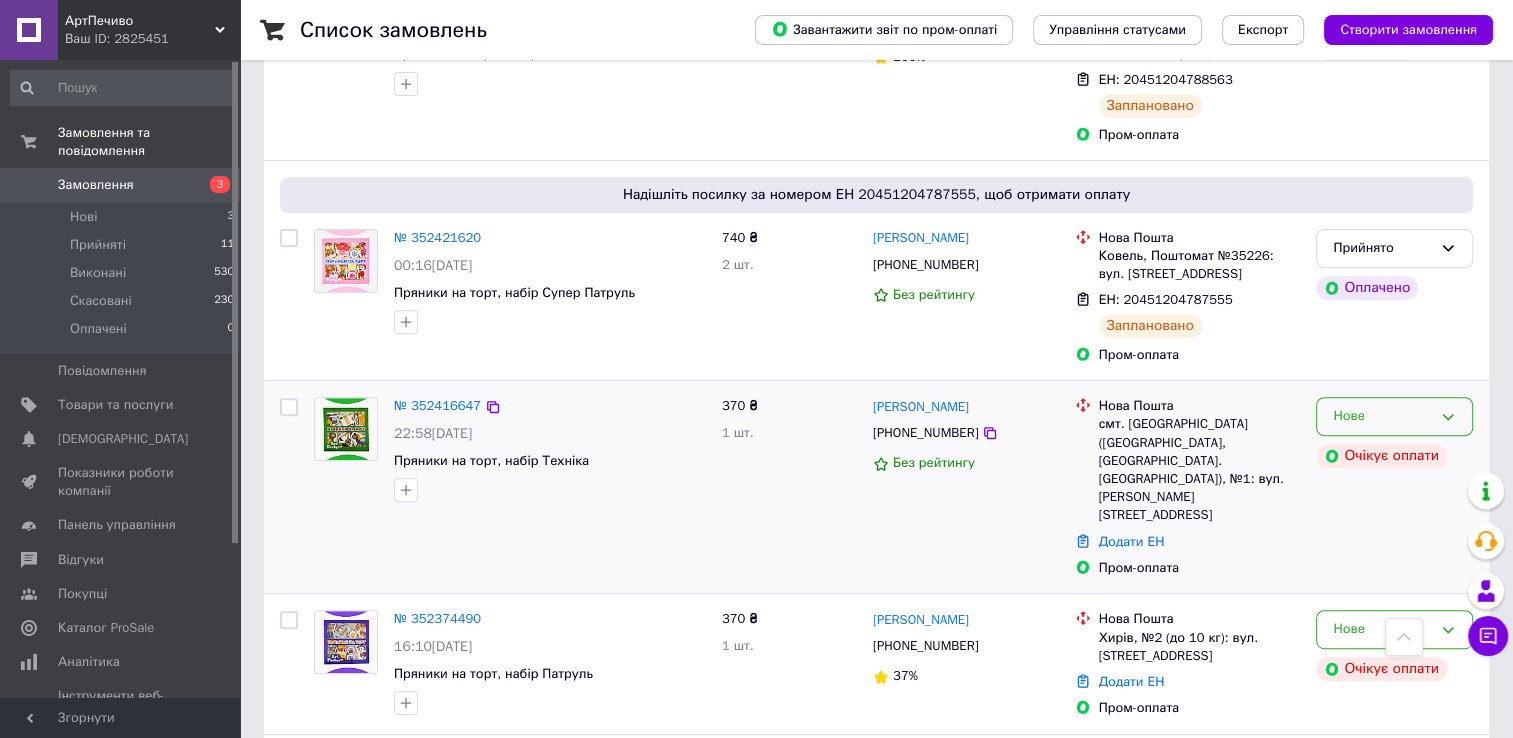 click on "Нове" at bounding box center [1394, 416] 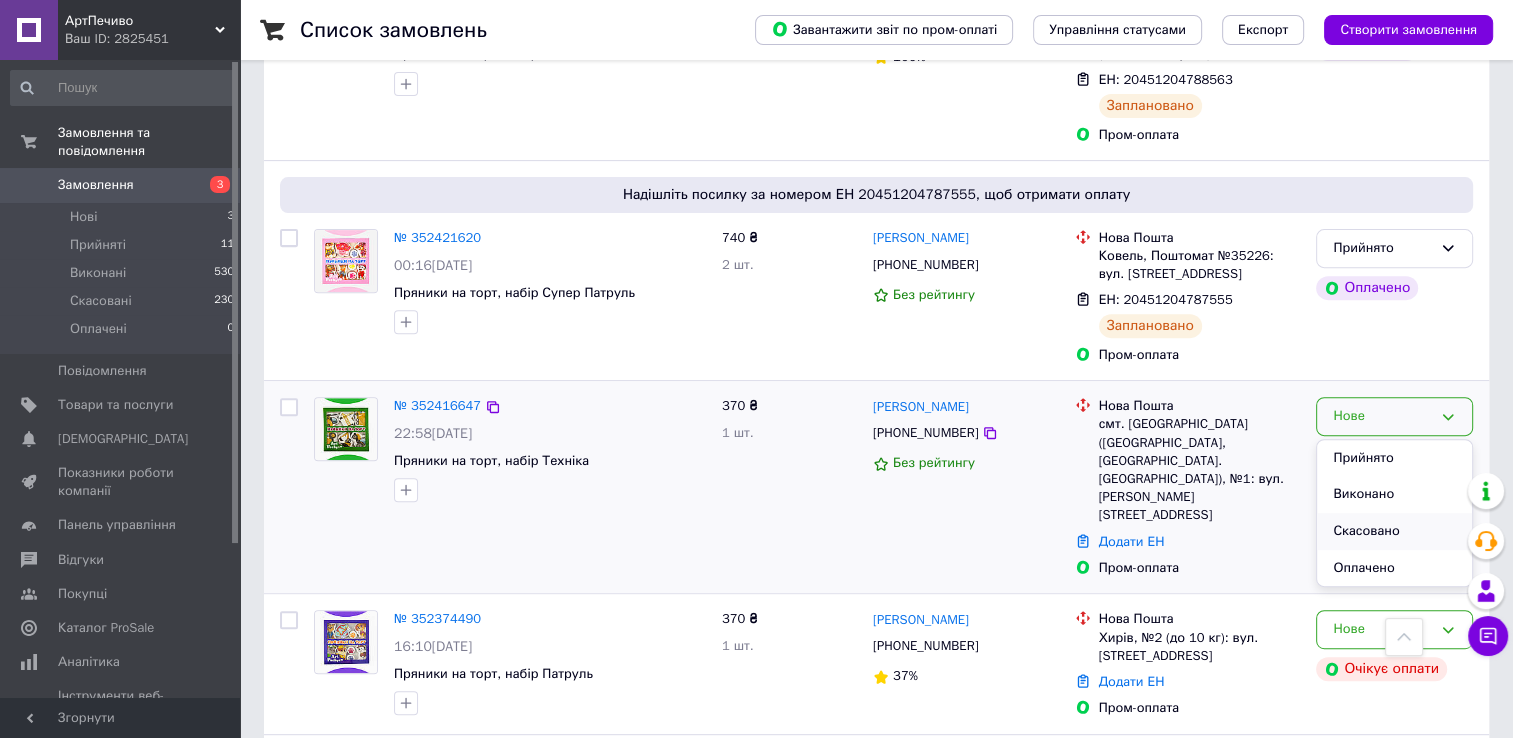 click on "Скасовано" at bounding box center (1394, 531) 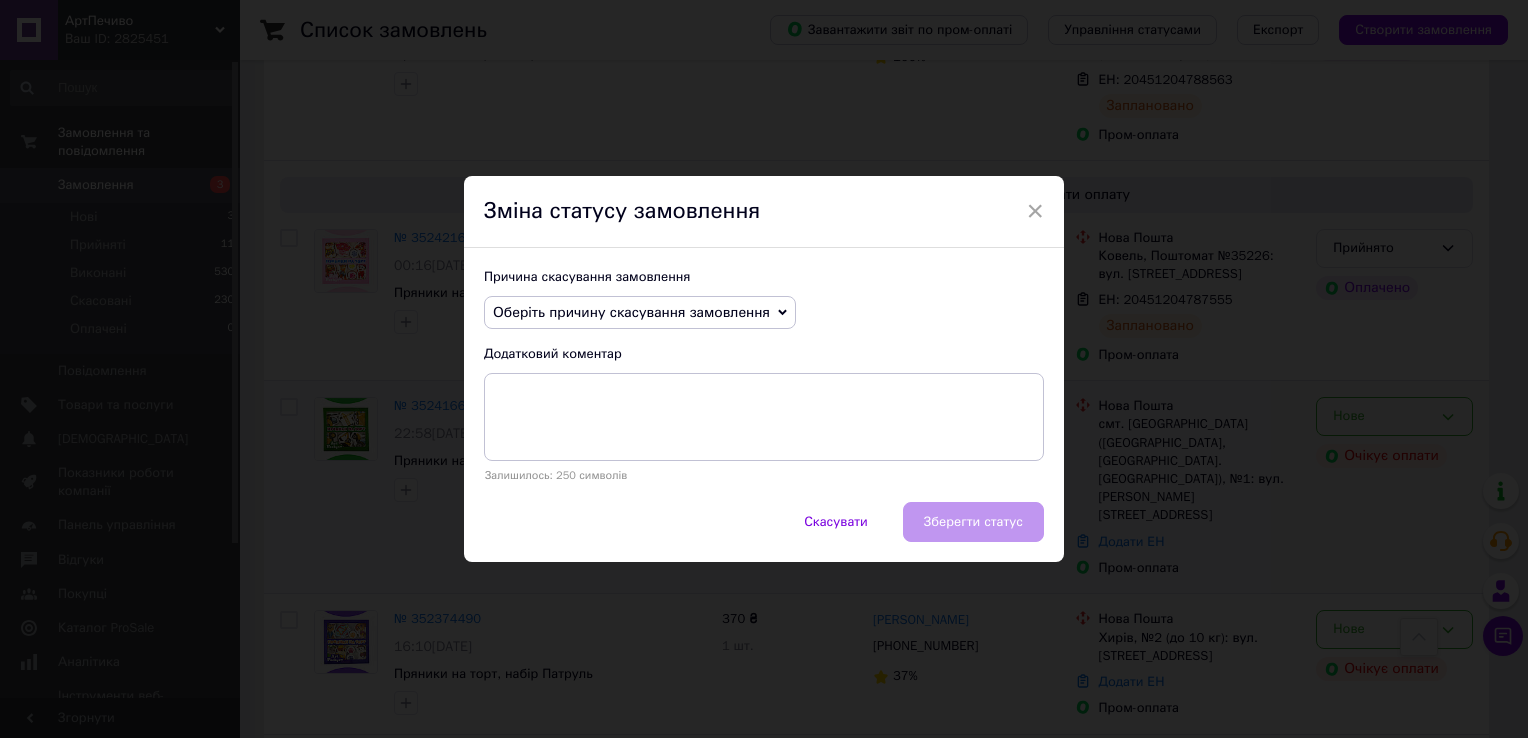 click 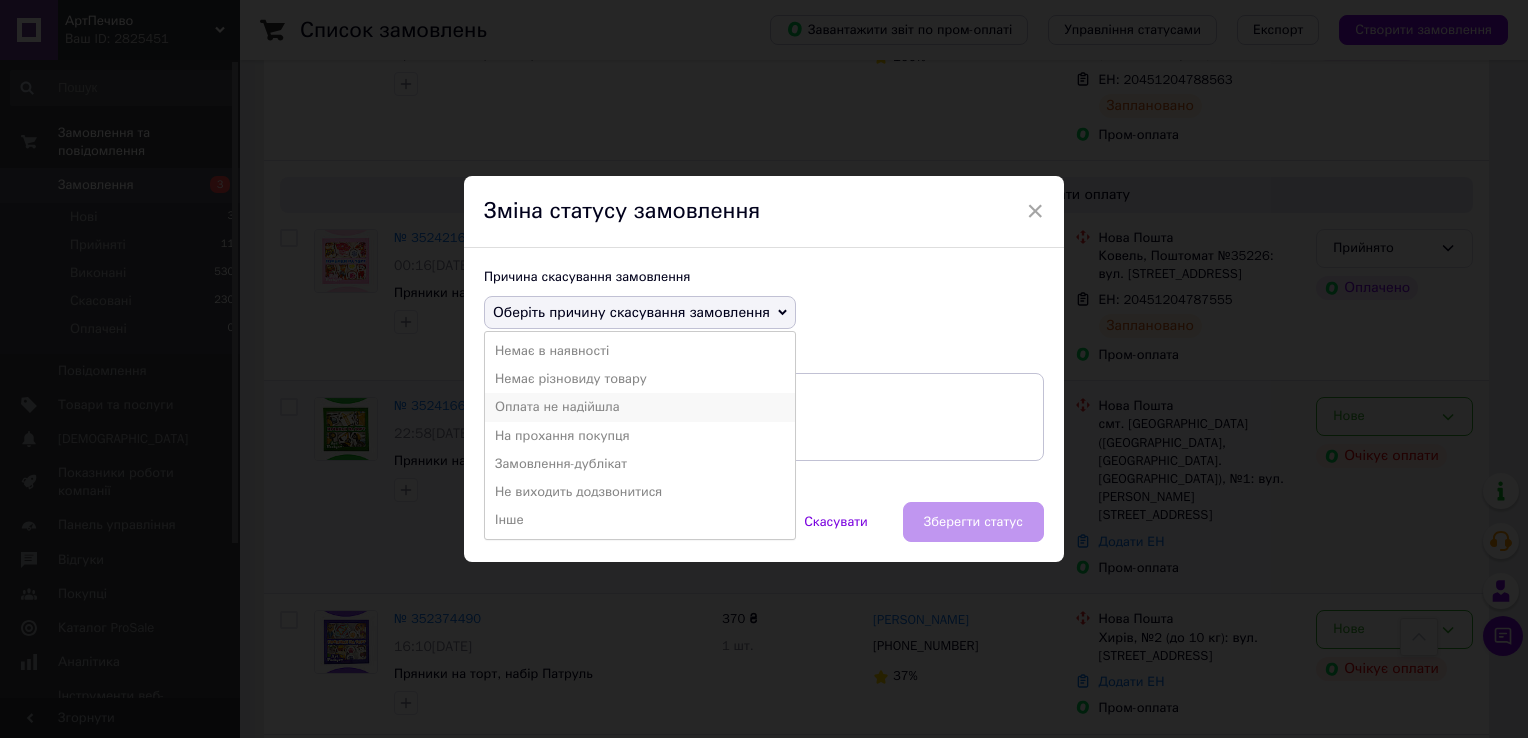 click on "Оплата не надійшла" at bounding box center (640, 407) 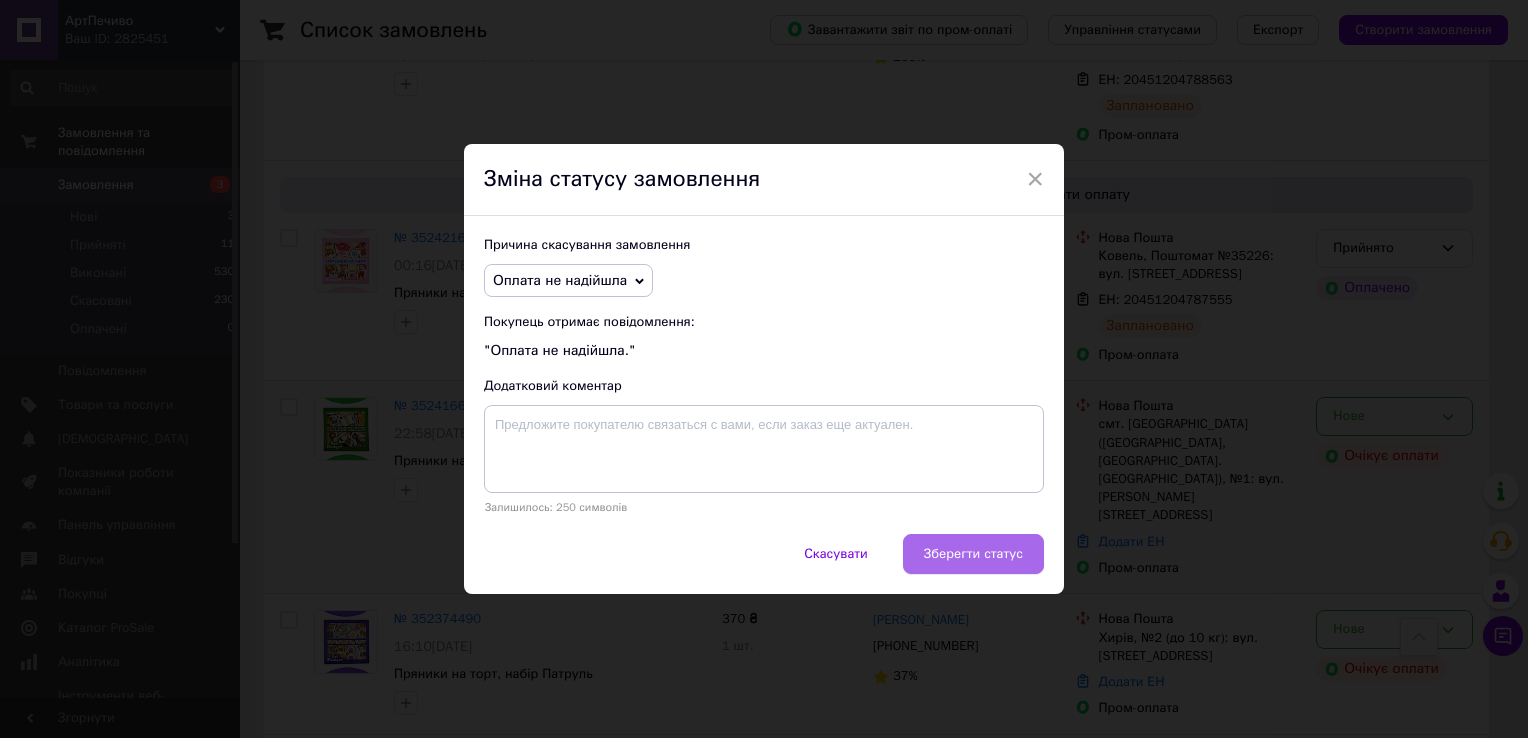 click on "Зберегти статус" at bounding box center [973, 554] 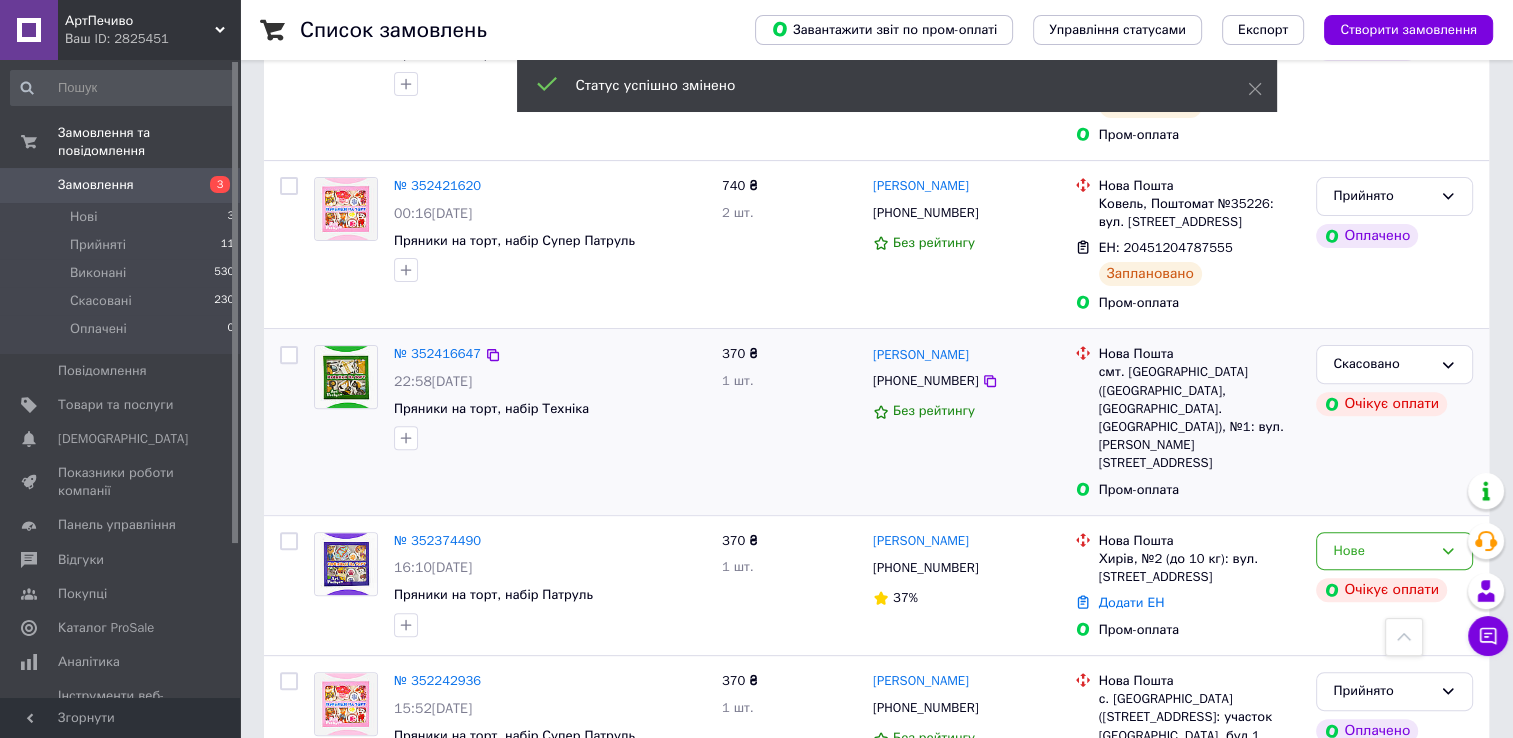 scroll, scrollTop: 700, scrollLeft: 0, axis: vertical 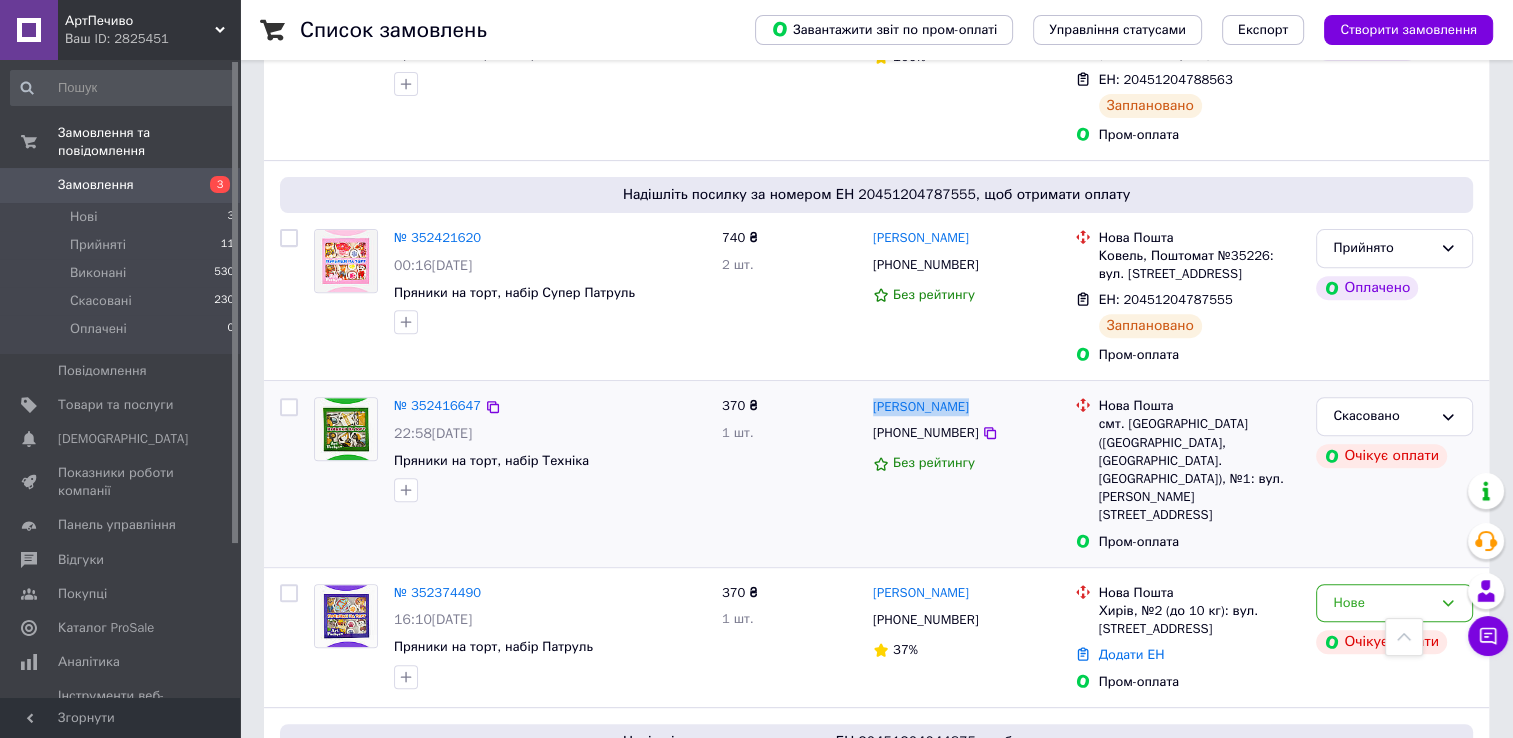 copy on "[PERSON_NAME]" 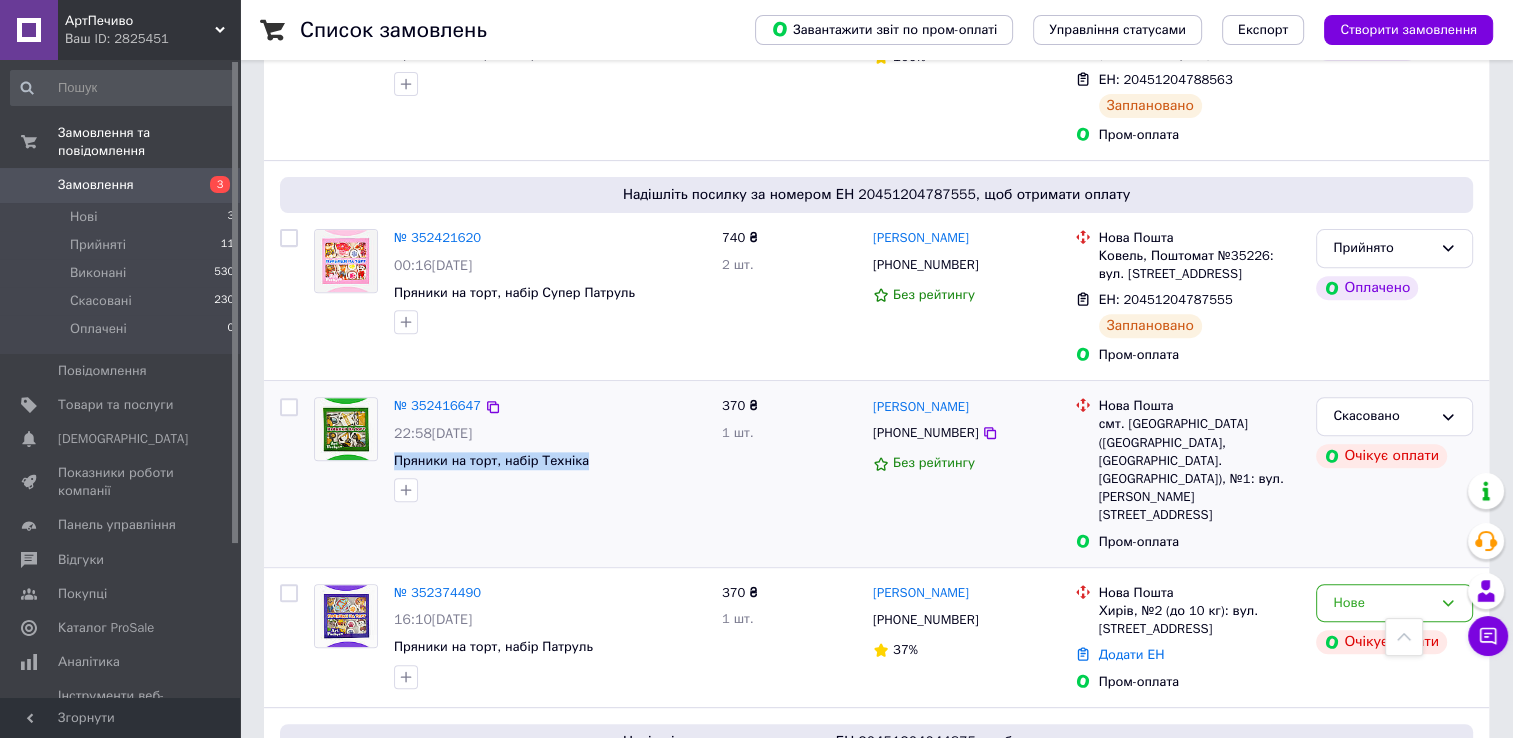 copy on "Пряники на торт, набір Техніка" 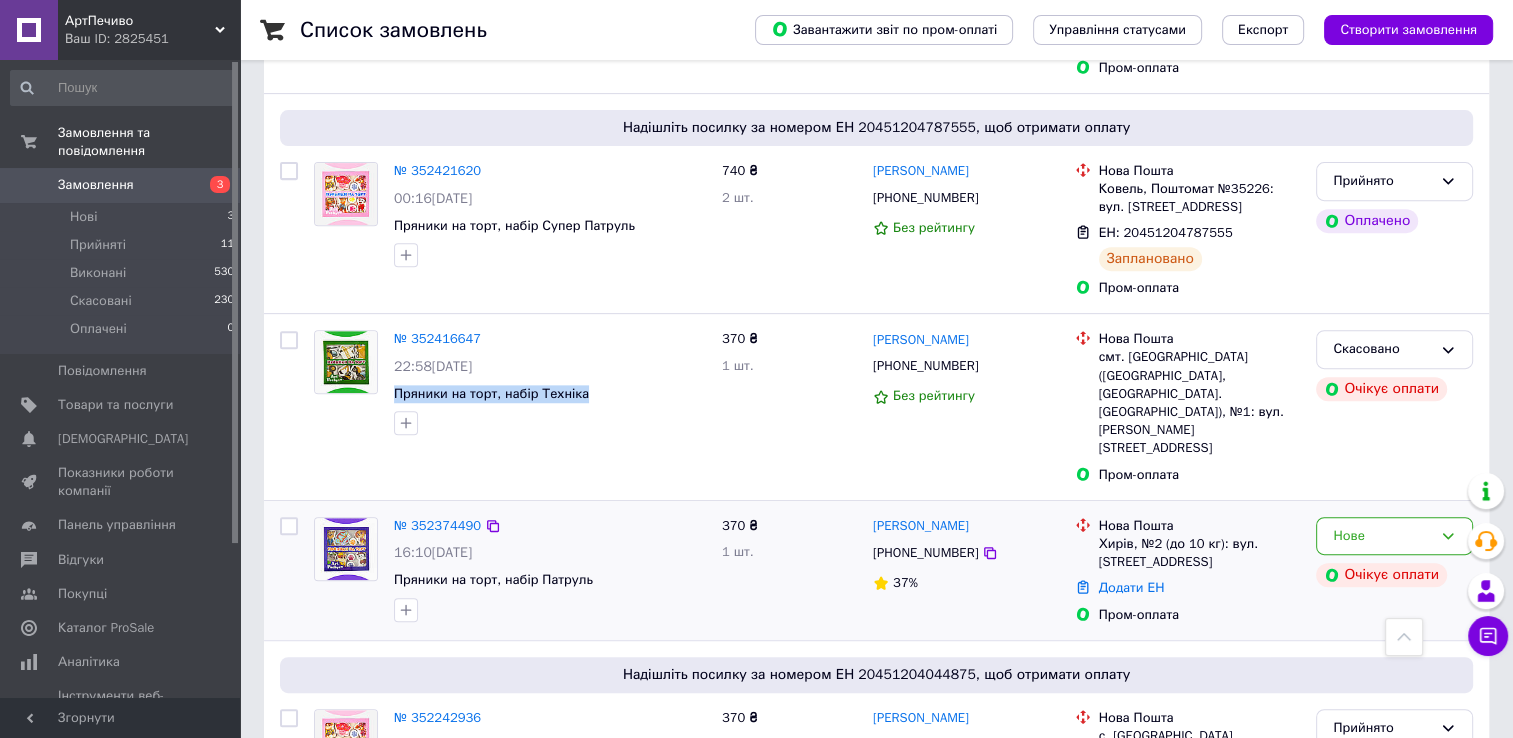 scroll, scrollTop: 900, scrollLeft: 0, axis: vertical 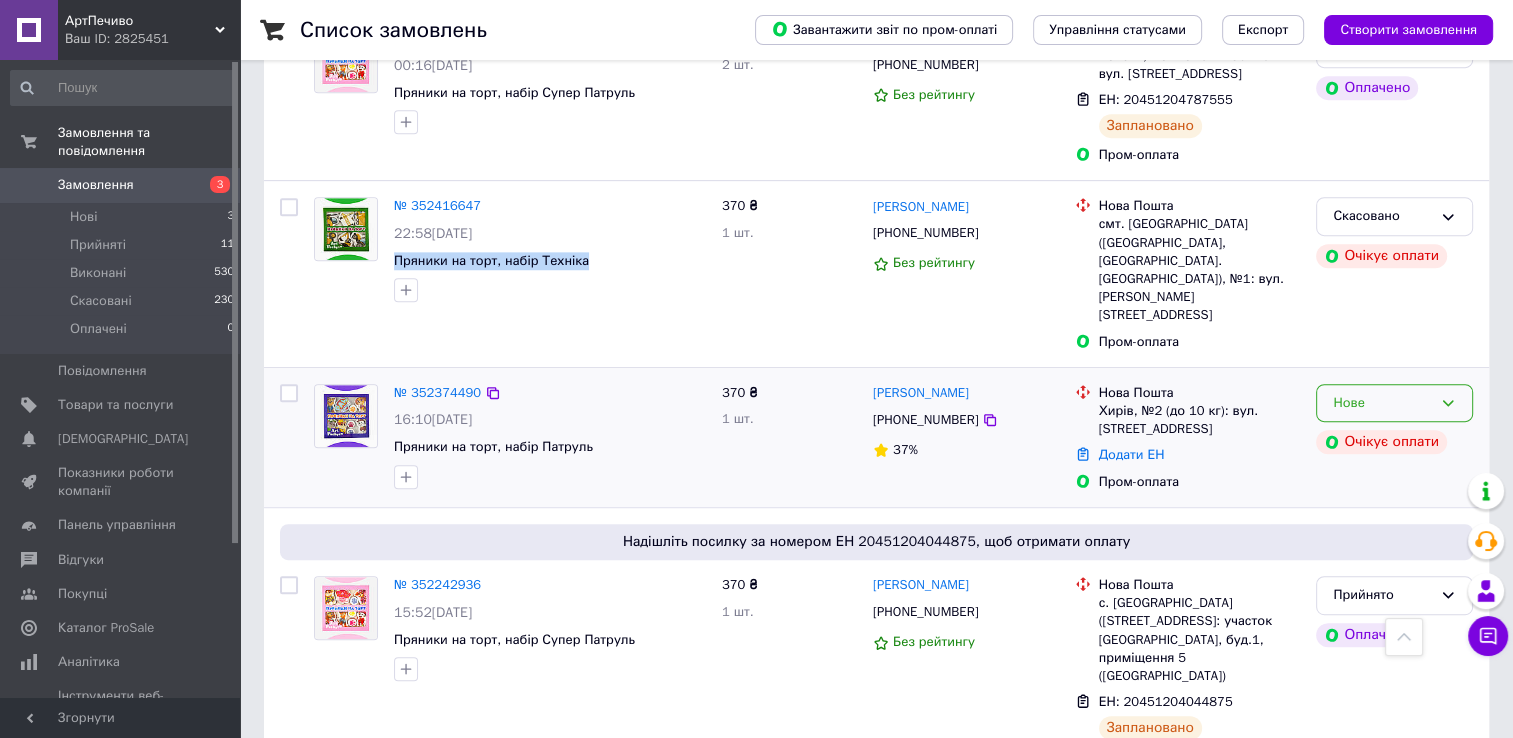click 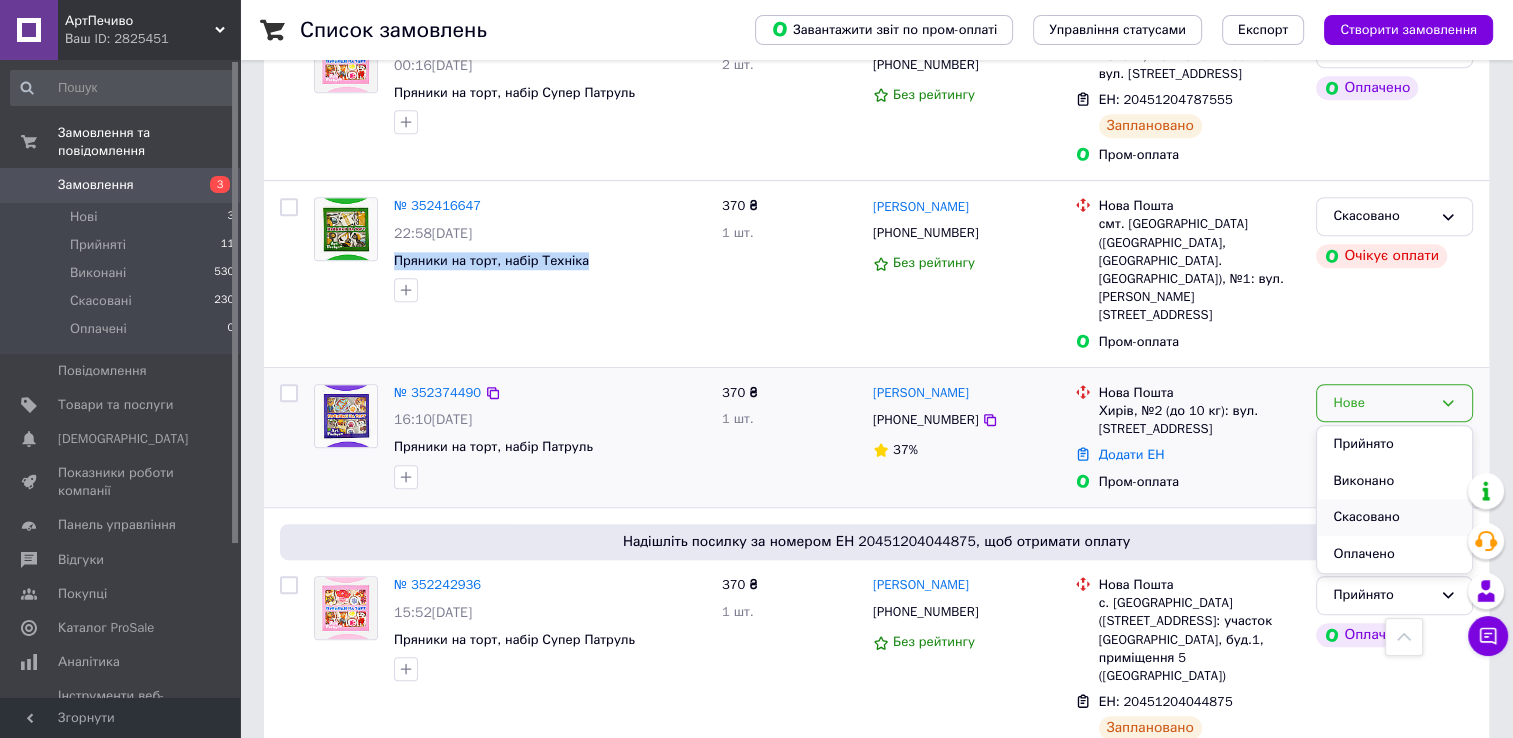click on "Скасовано" at bounding box center (1394, 517) 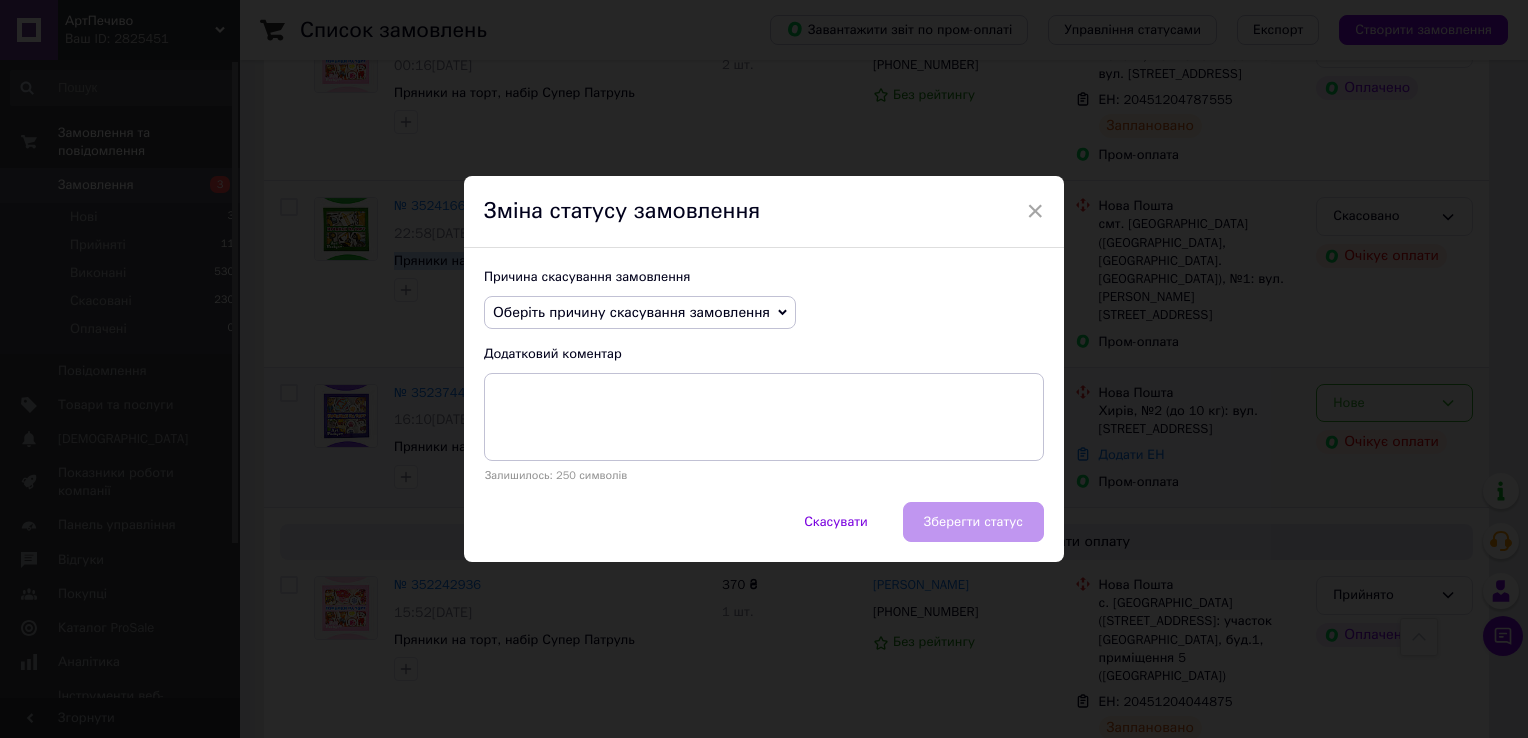 drag, startPoint x: 766, startPoint y: 322, endPoint x: 663, endPoint y: 332, distance: 103.4843 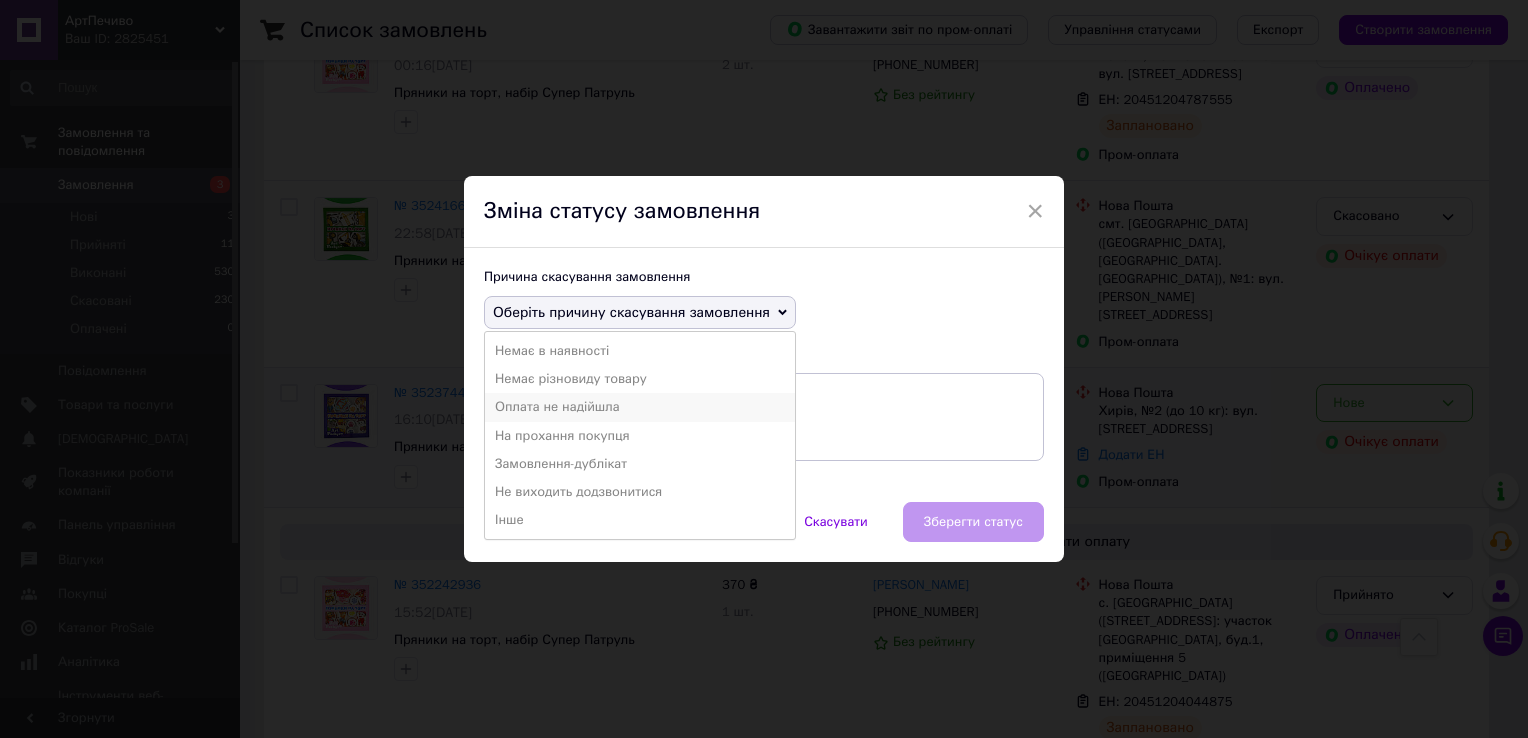 click on "Оплата не надійшла" at bounding box center (640, 407) 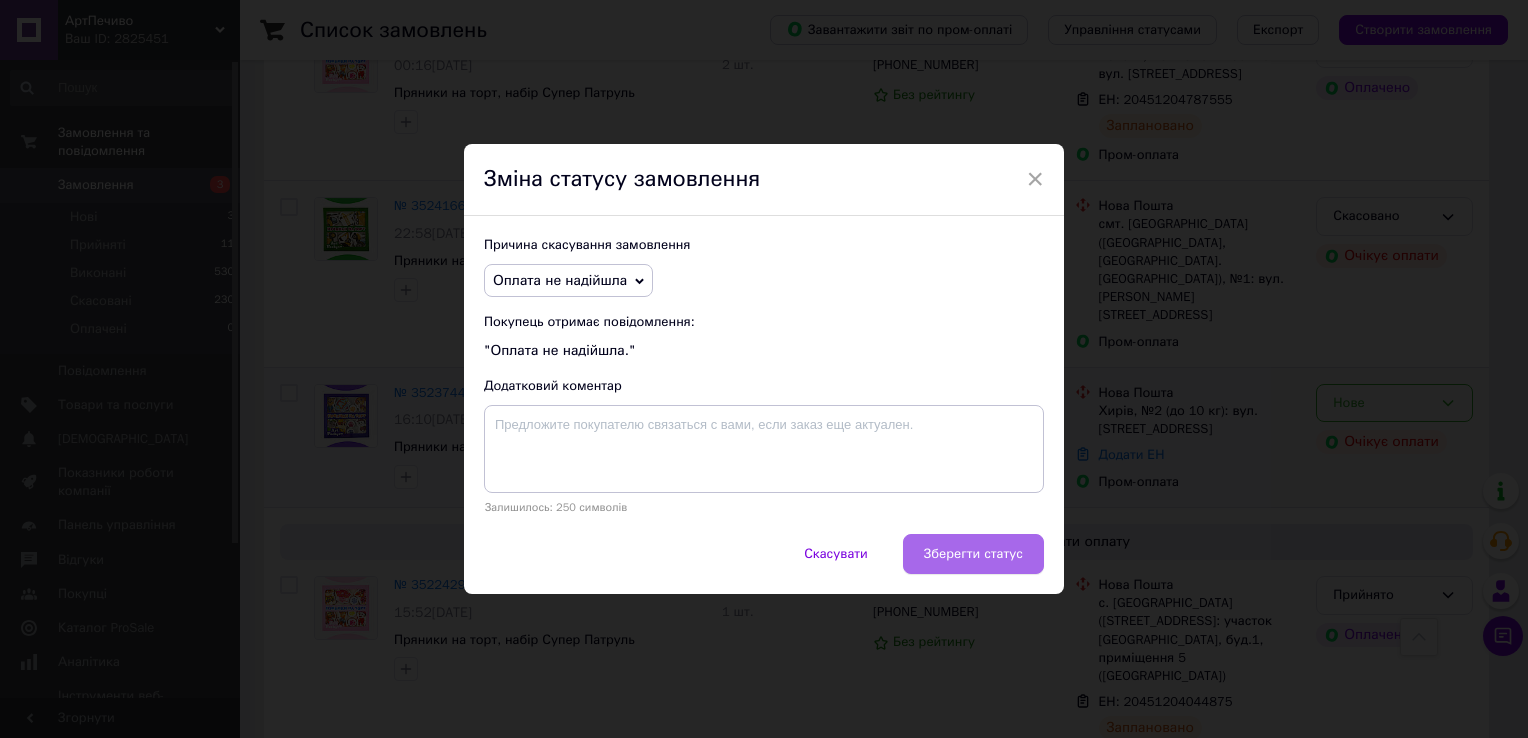 click on "Зберегти статус" at bounding box center [973, 554] 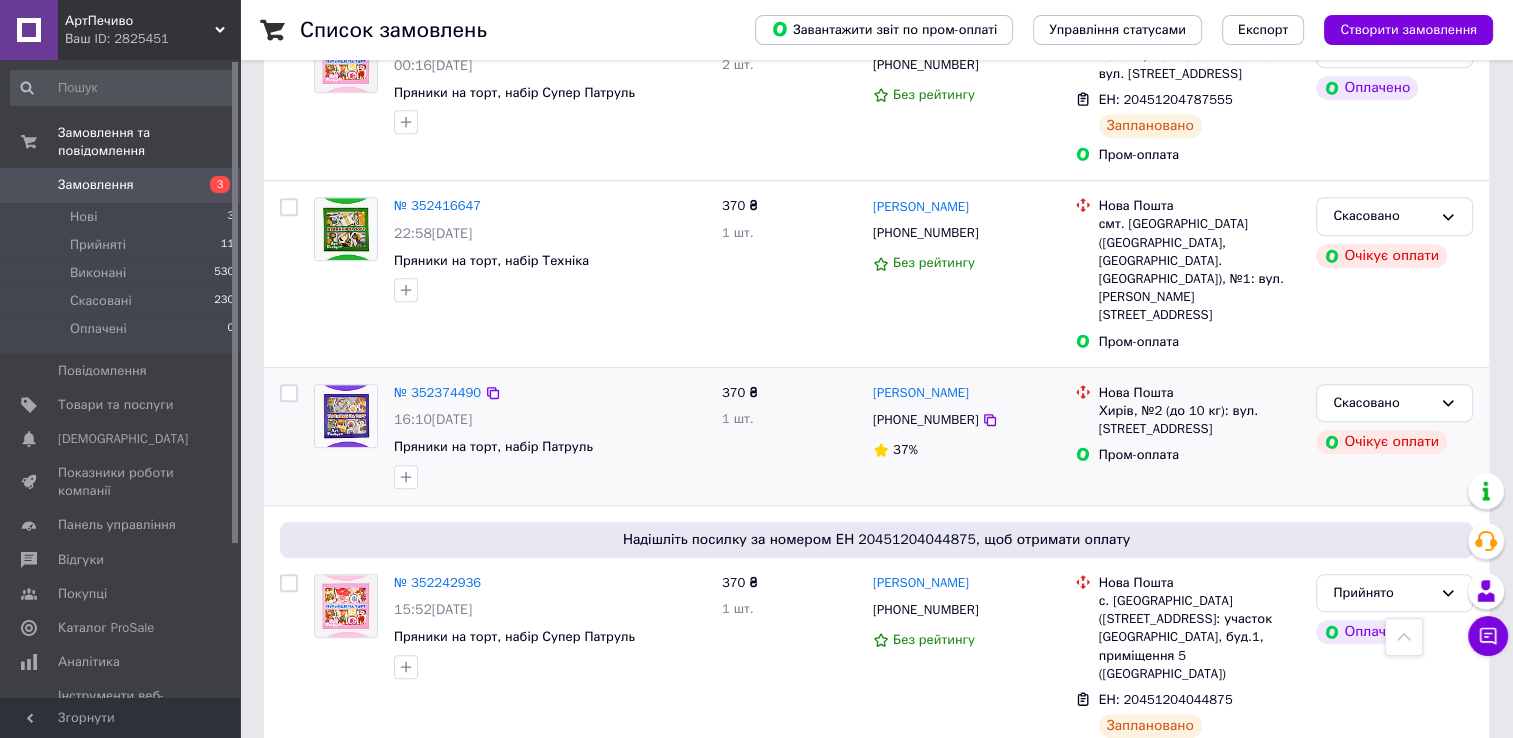 drag, startPoint x: 1004, startPoint y: 326, endPoint x: 858, endPoint y: 325, distance: 146.00342 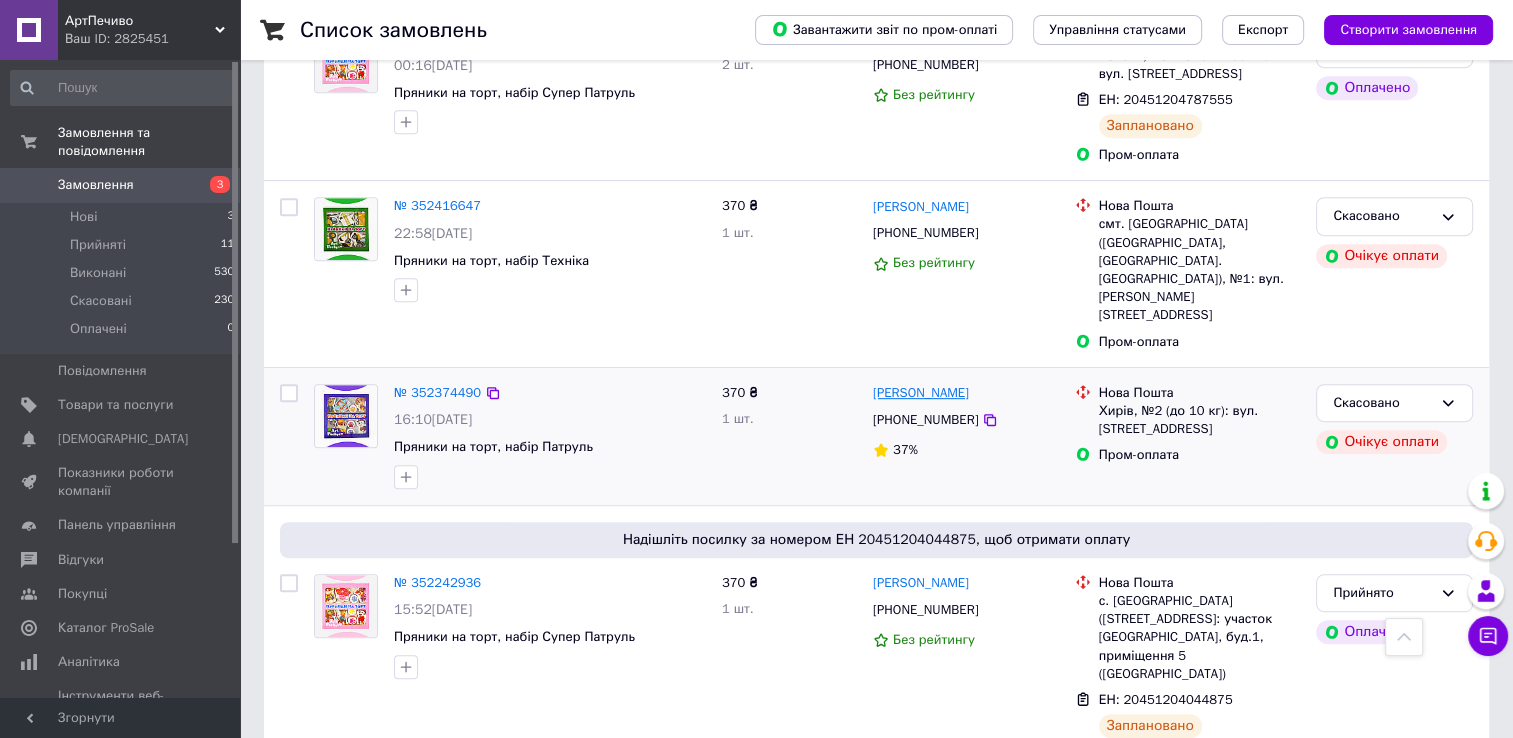 copy on "[PERSON_NAME]" 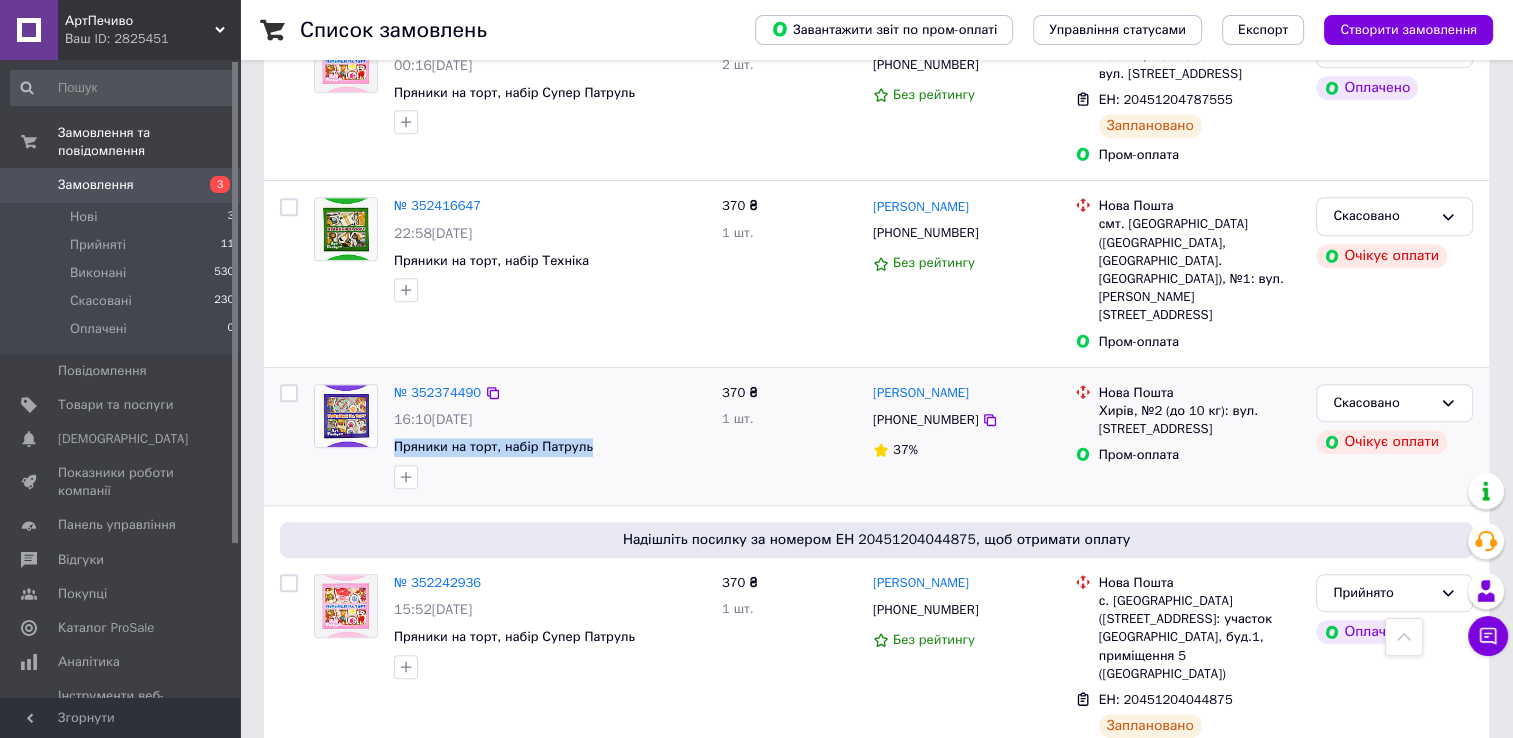 copy on "Пряники на торт, набір Патруль" 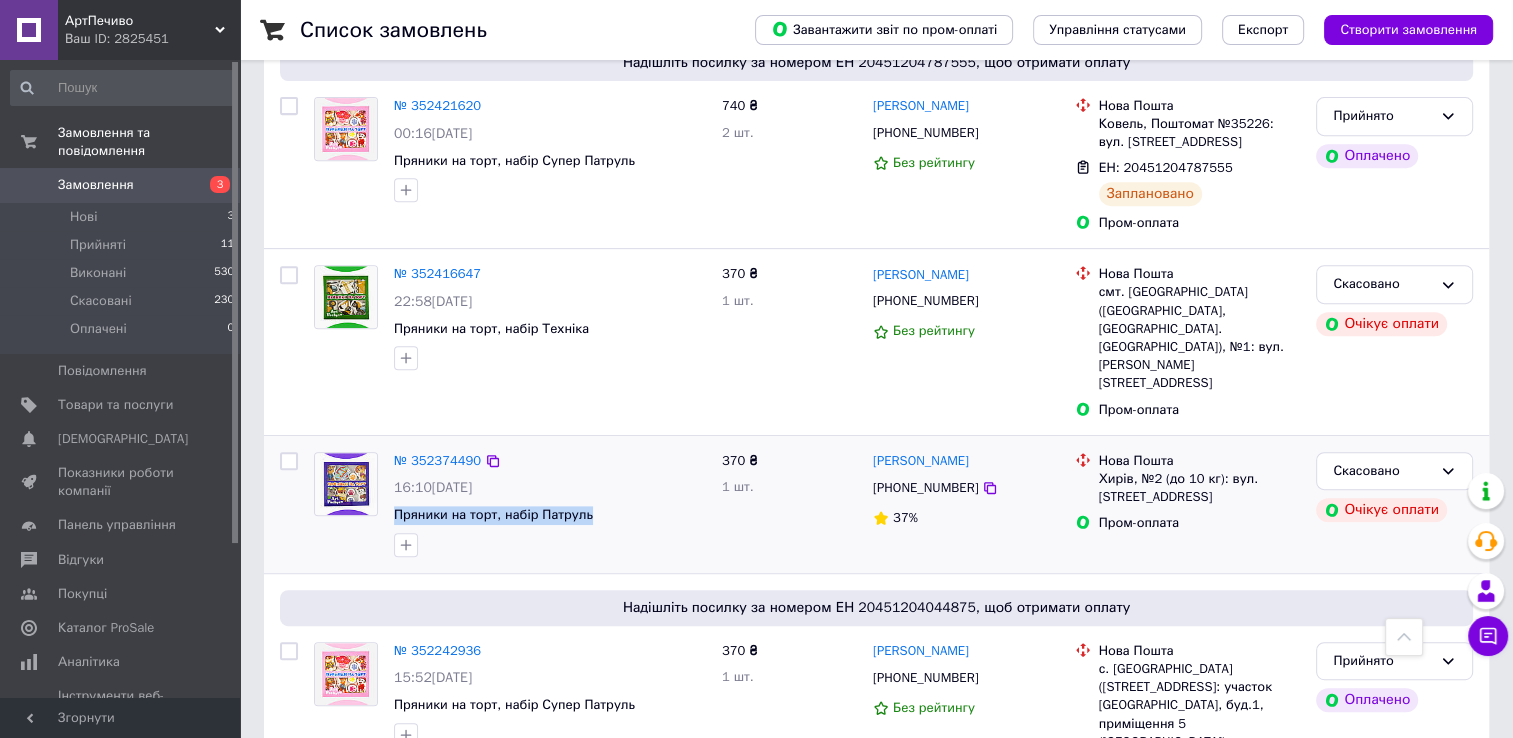 scroll, scrollTop: 800, scrollLeft: 0, axis: vertical 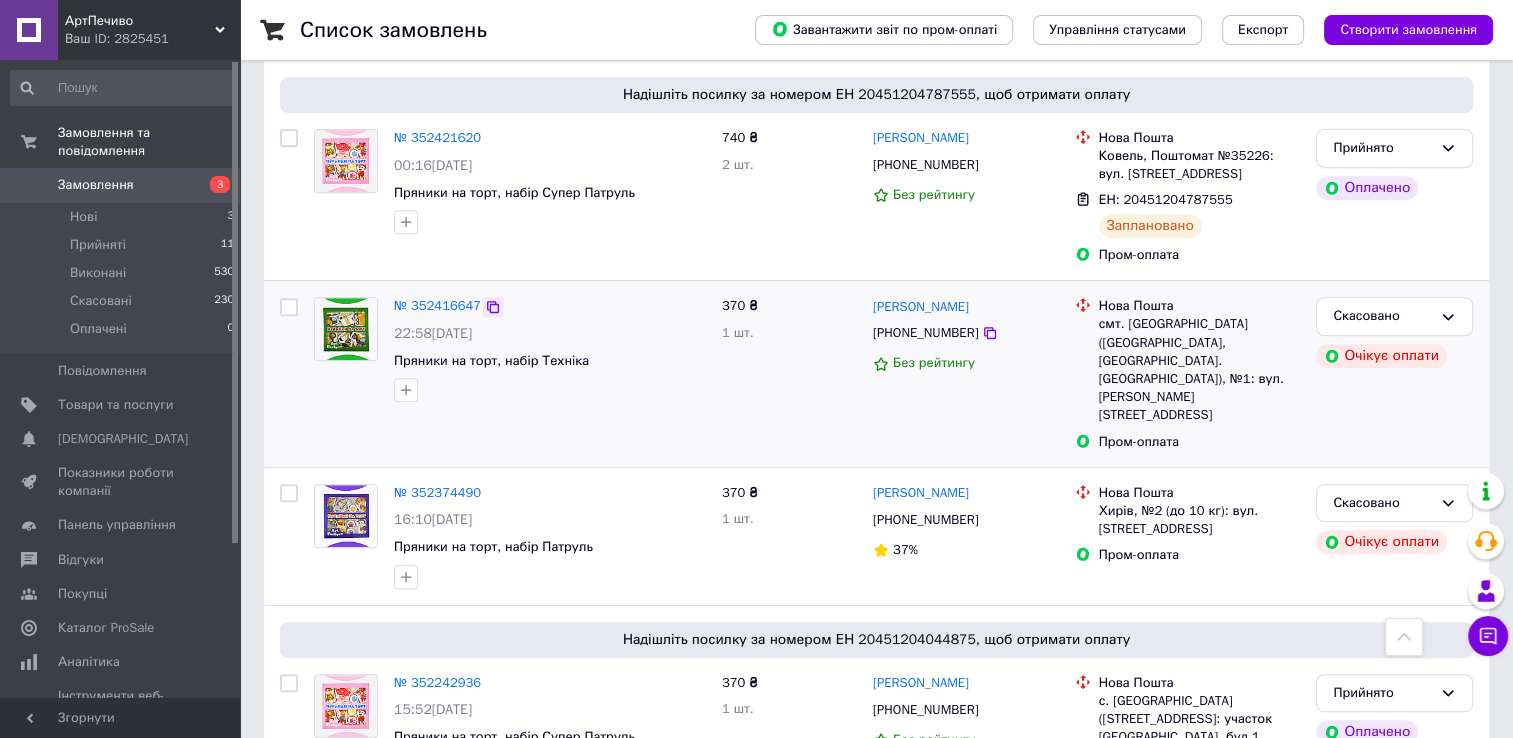 click 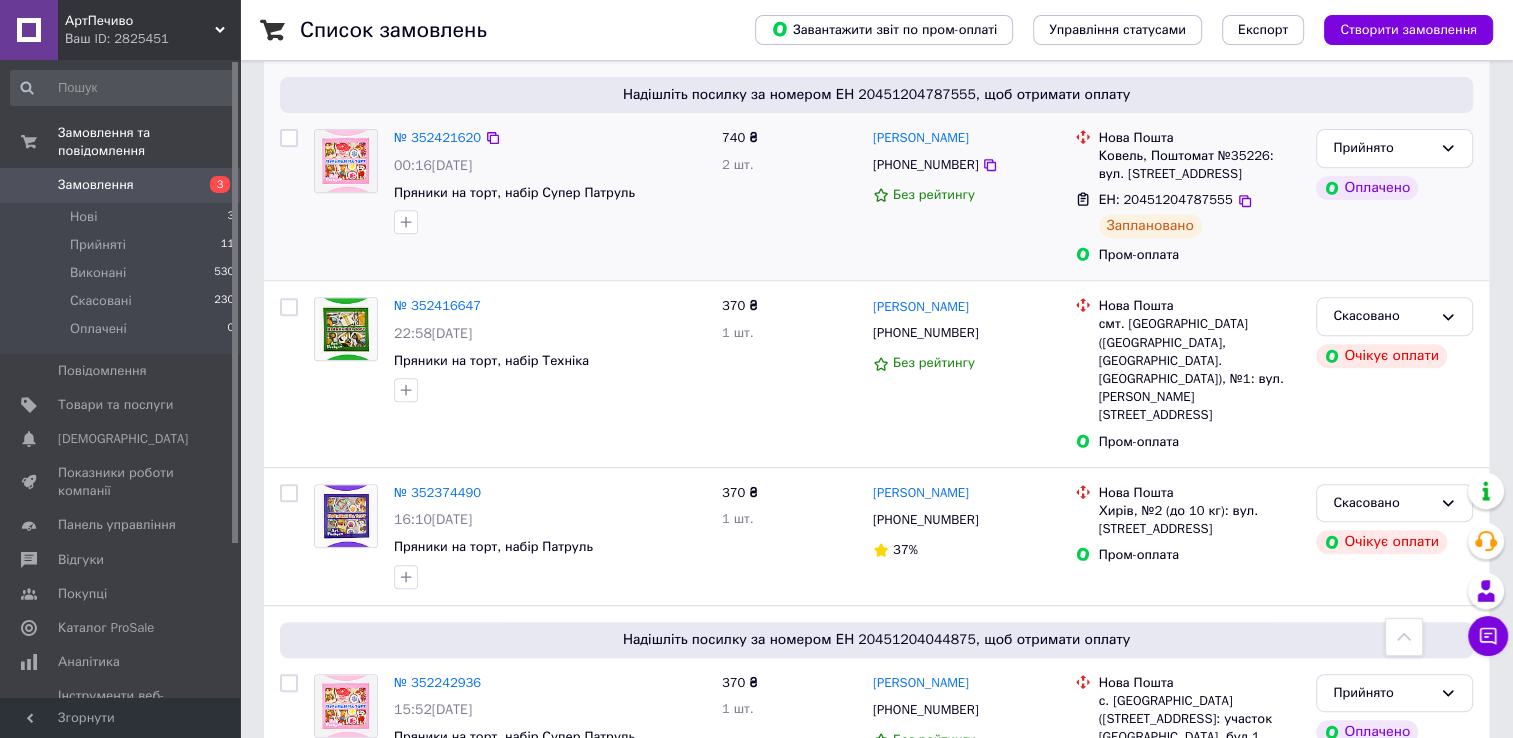 click on "740 ₴ 2 шт." at bounding box center [789, 196] 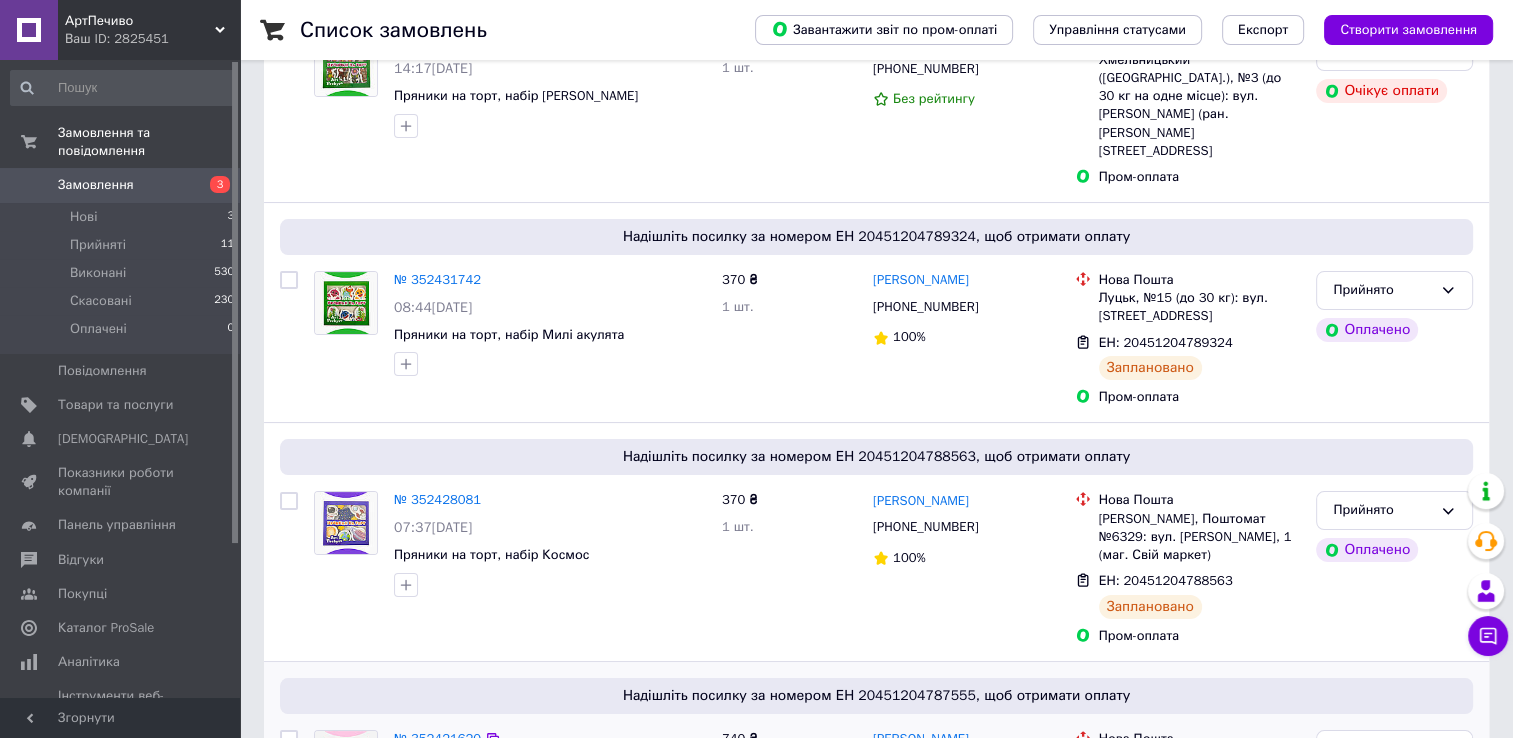 scroll, scrollTop: 0, scrollLeft: 0, axis: both 